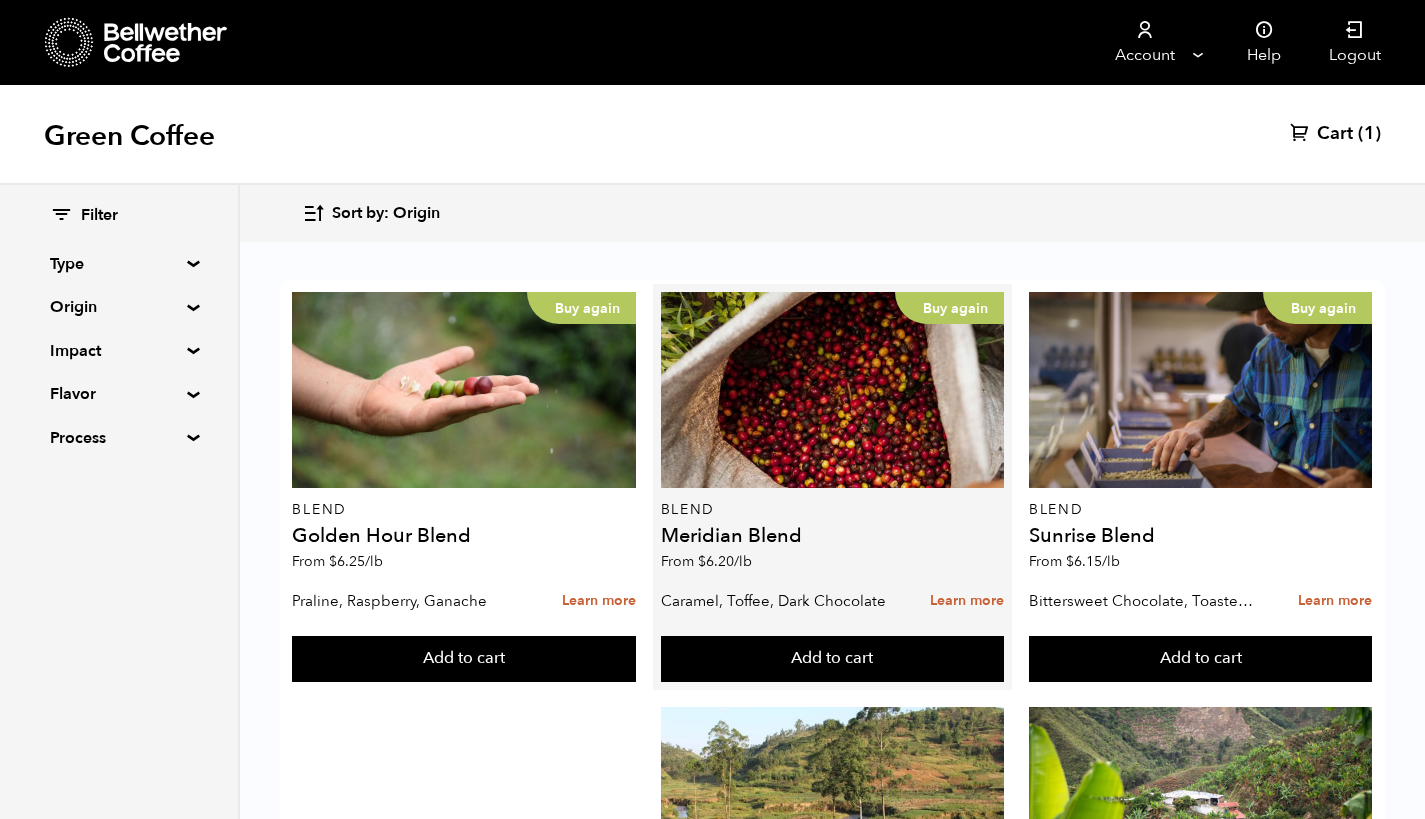 scroll, scrollTop: 122, scrollLeft: 0, axis: vertical 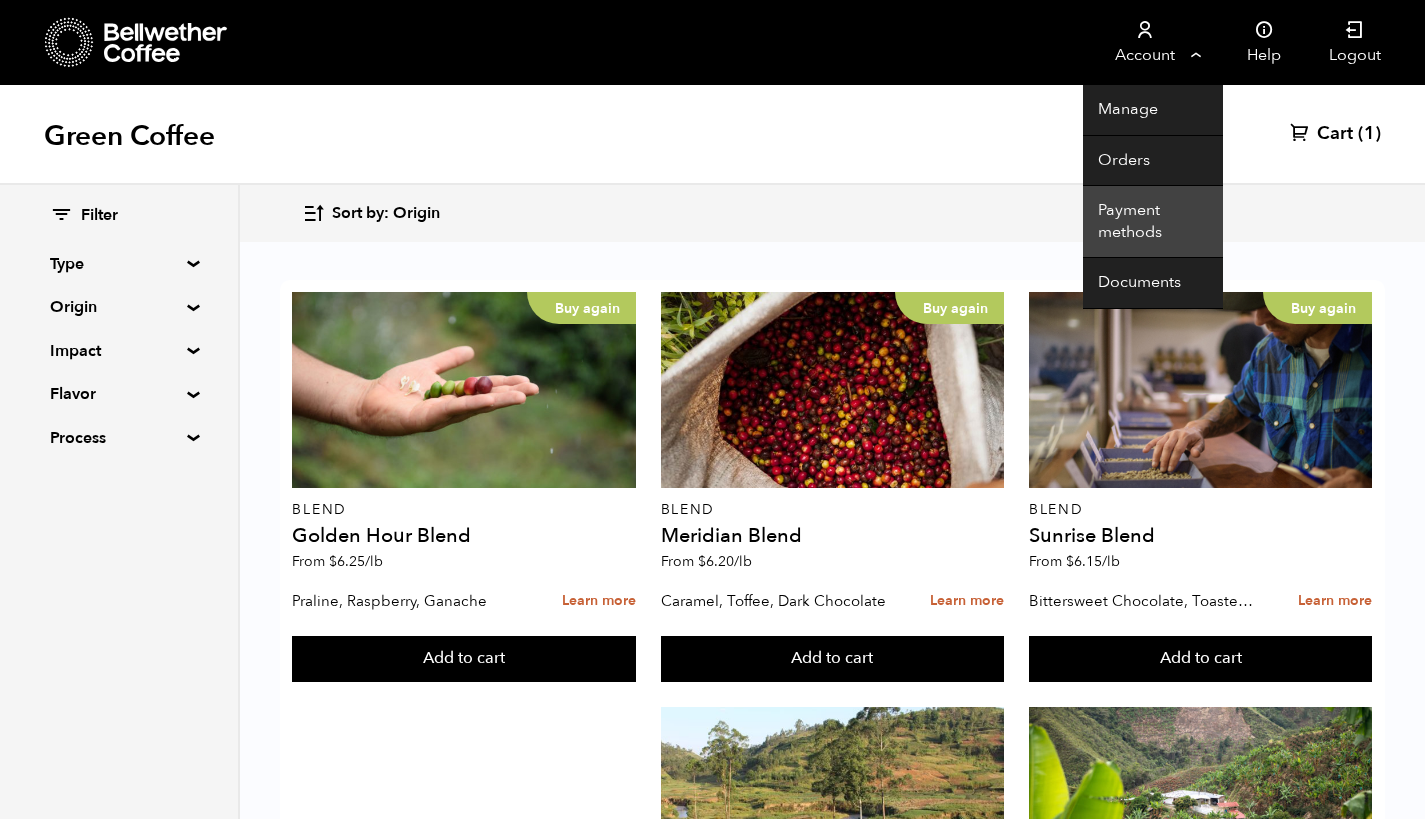 click on "Payment methods" at bounding box center [1153, 222] 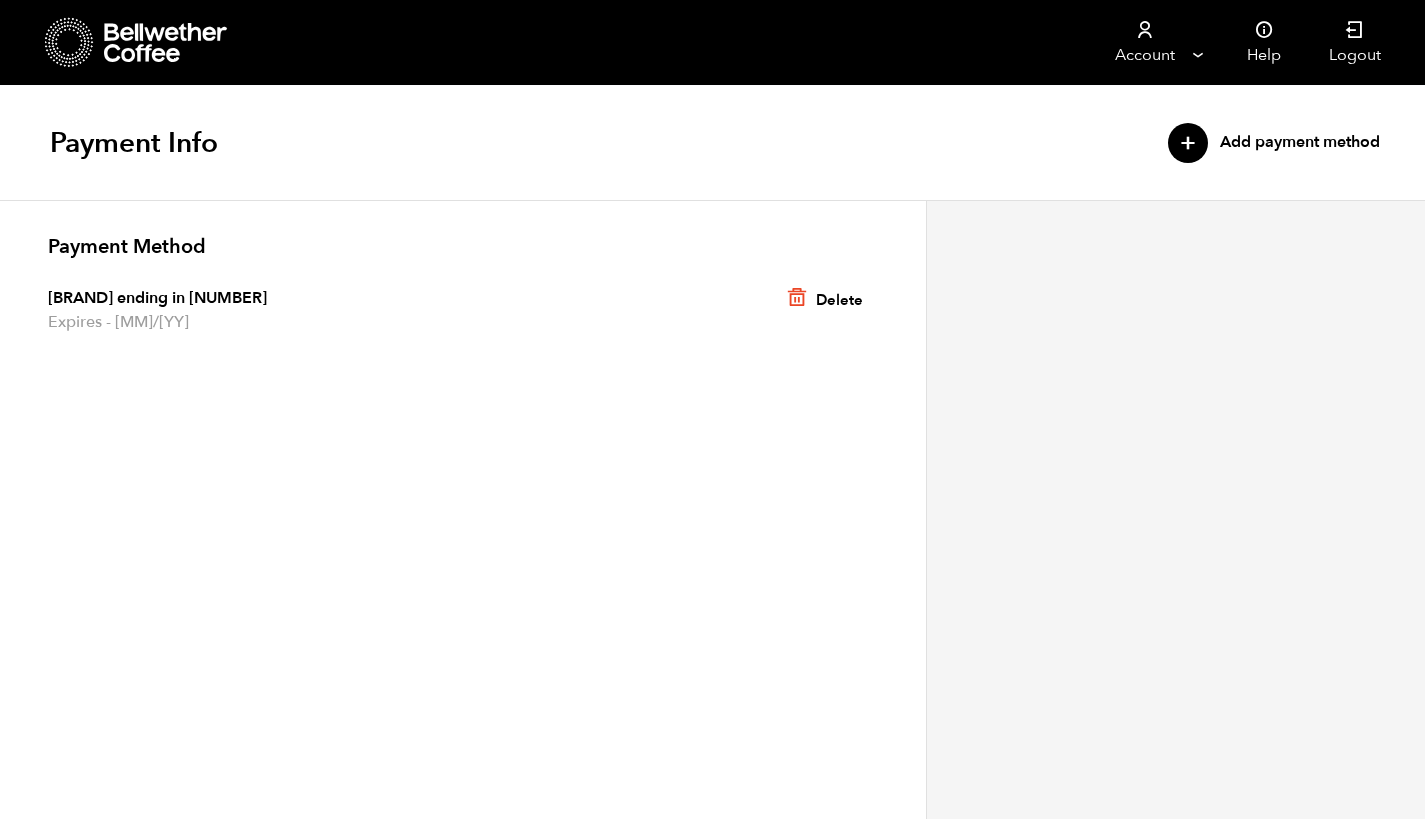 scroll, scrollTop: 0, scrollLeft: 0, axis: both 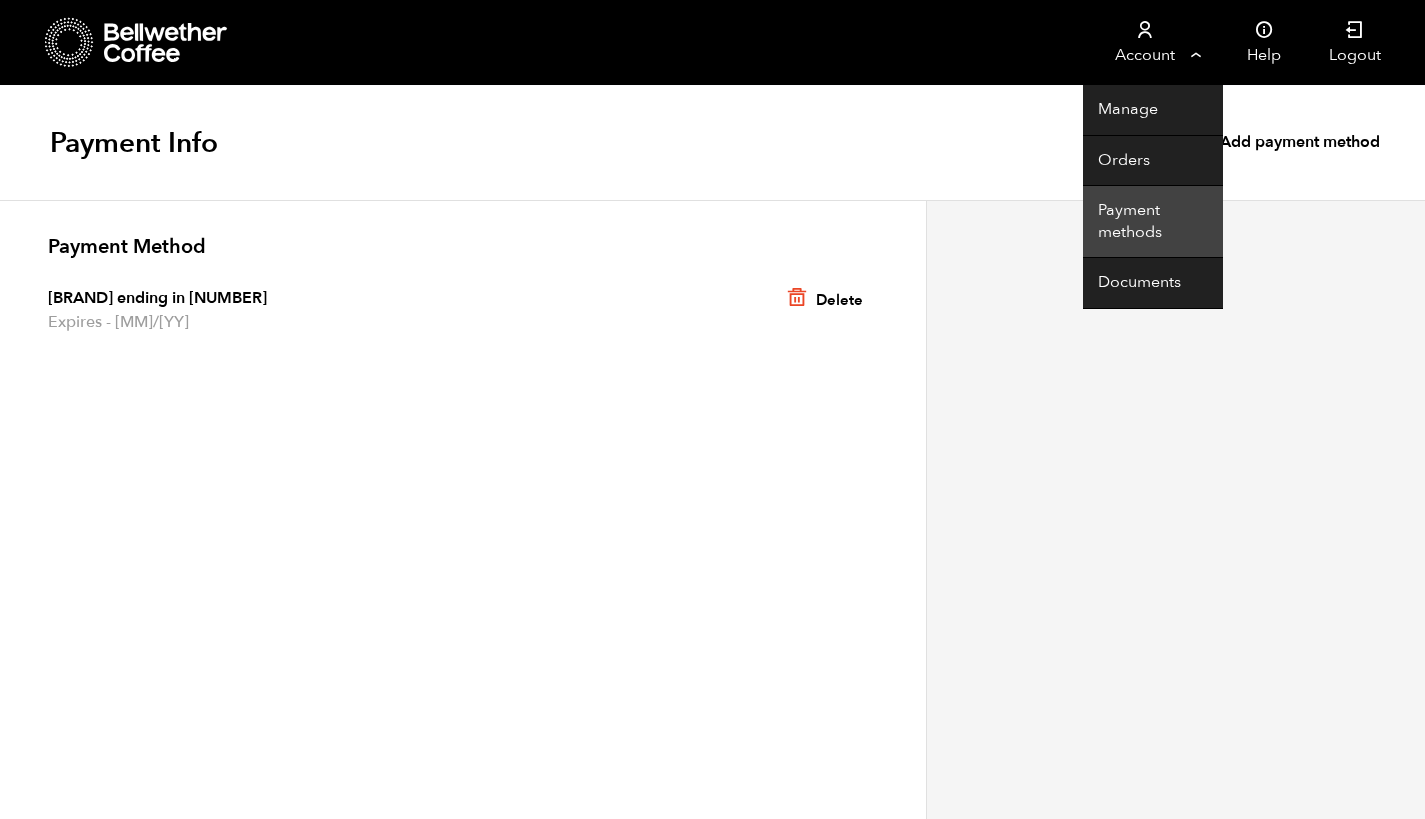 click on "Payment methods" at bounding box center [1153, 222] 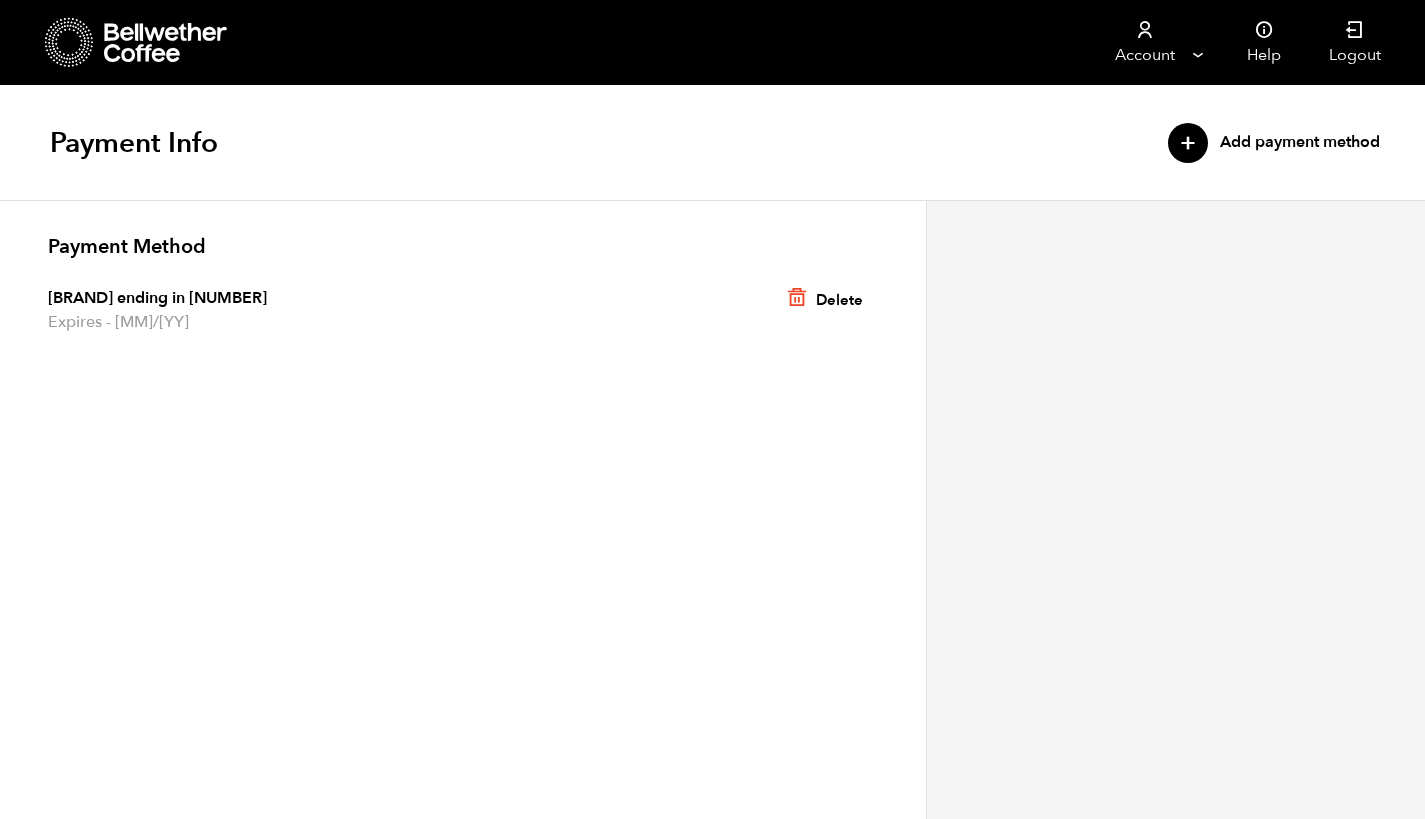 scroll, scrollTop: 0, scrollLeft: 0, axis: both 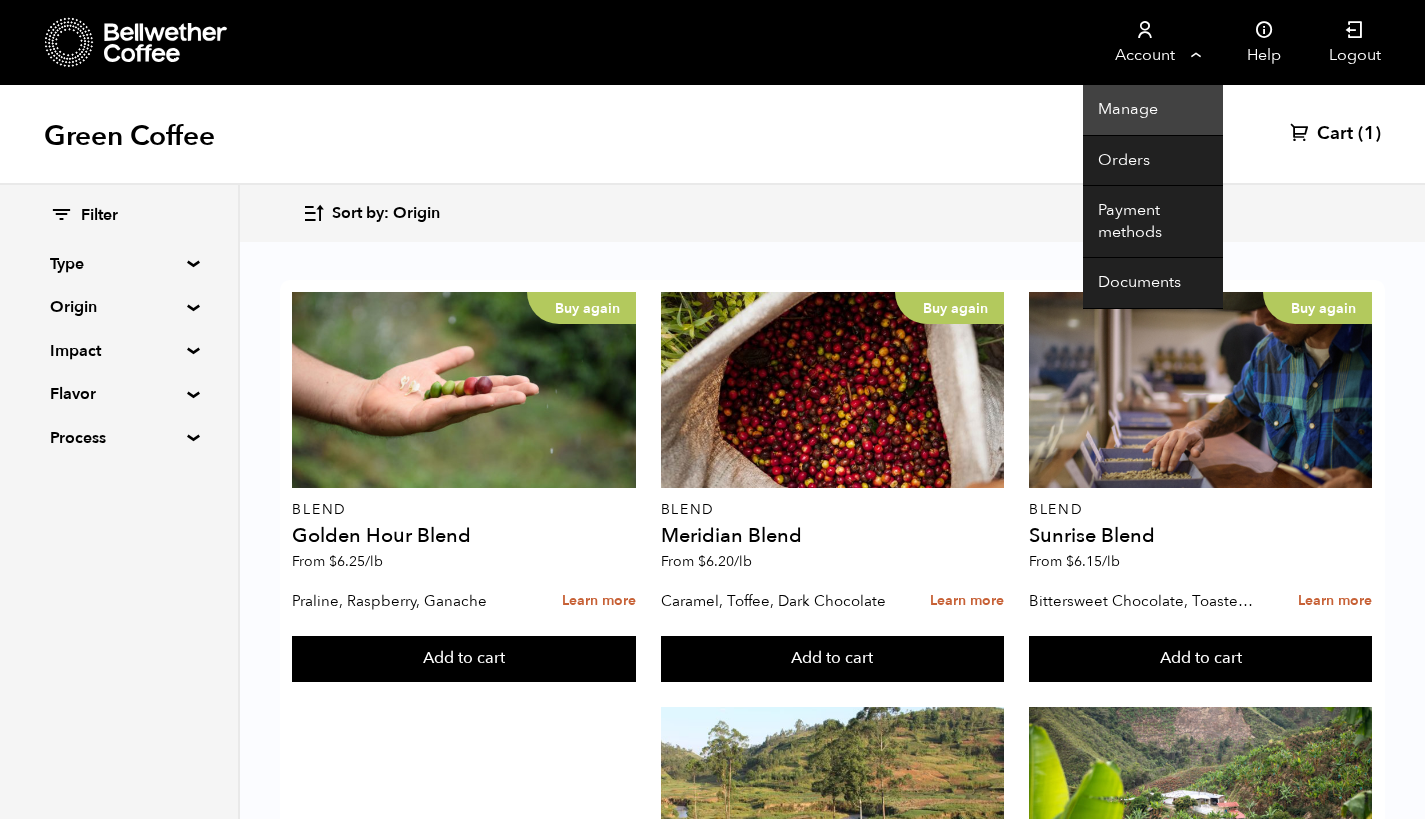 click on "Manage" at bounding box center [1153, 110] 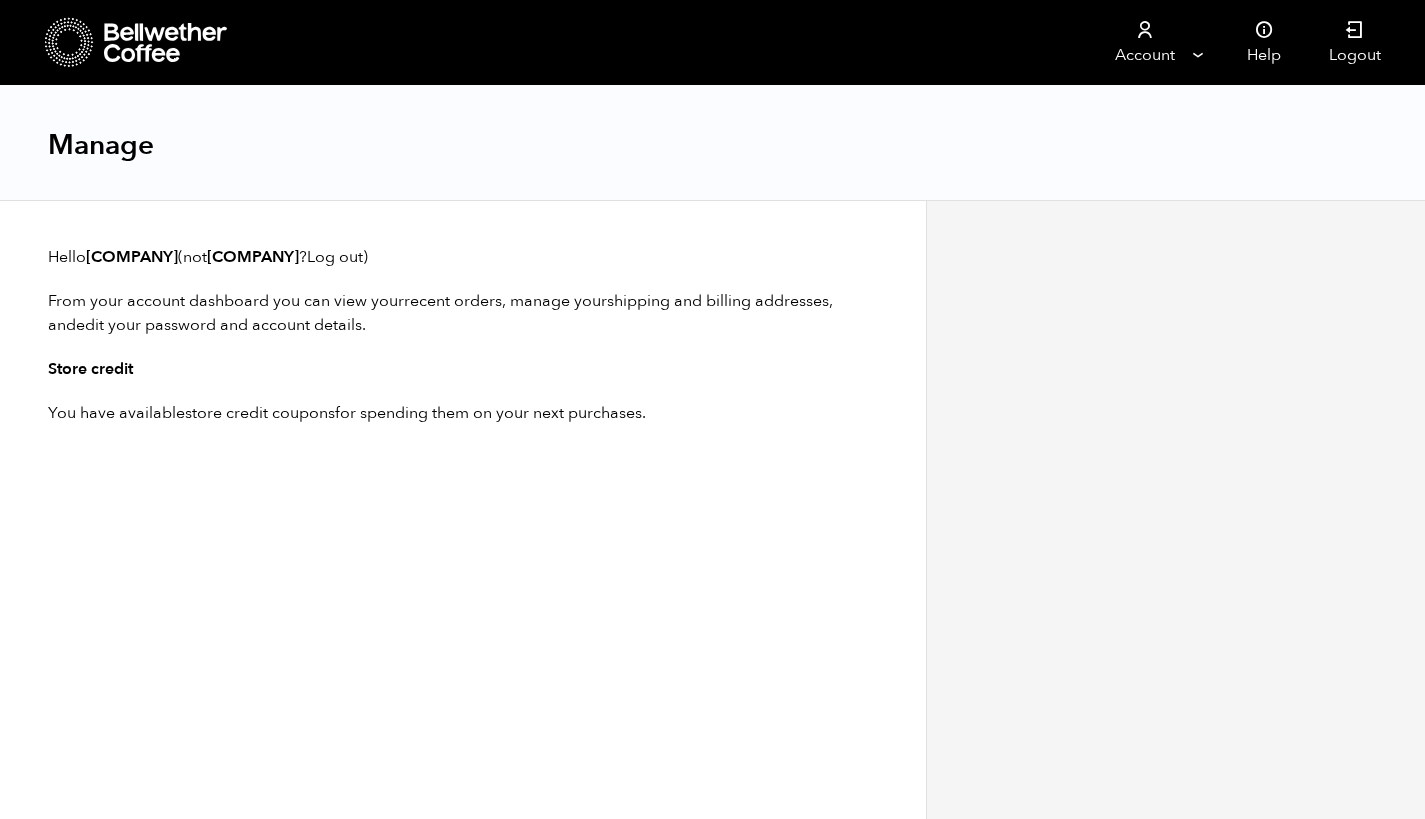 scroll, scrollTop: 0, scrollLeft: 0, axis: both 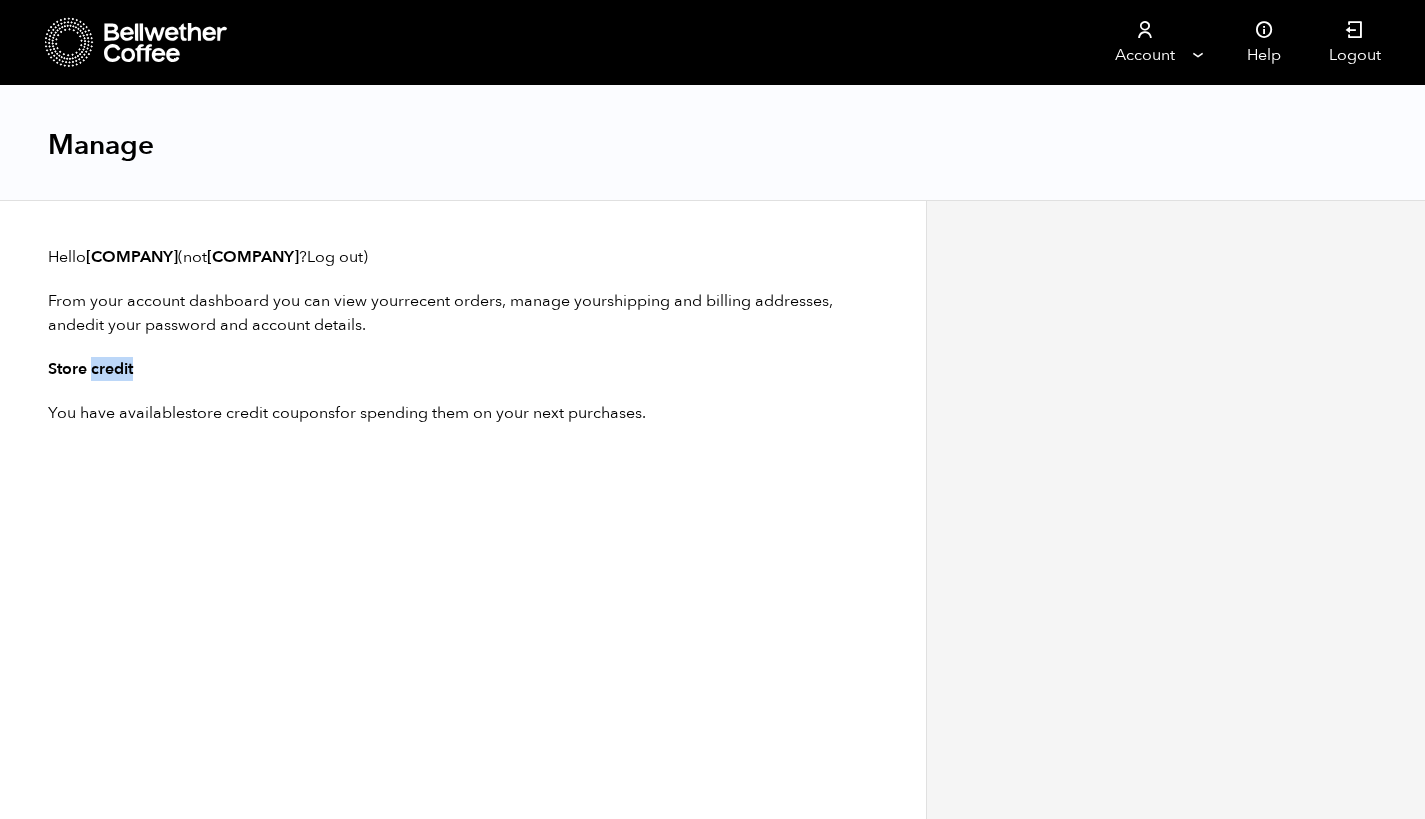 click on "Store credit" at bounding box center [463, 369] 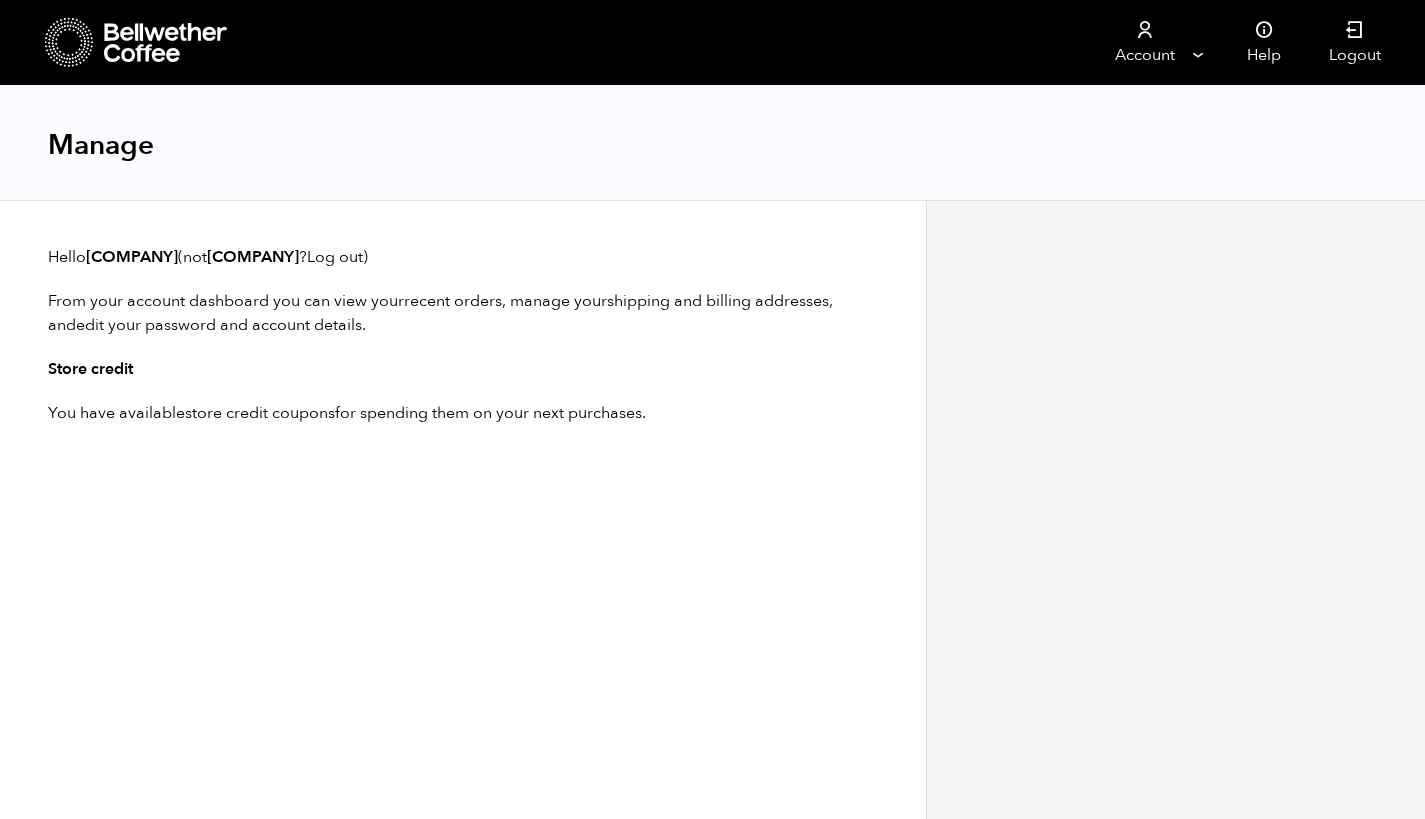 click on "Hello  latitudecafellc  (not  latitudecafellc ?  Log out )
From your account dashboard you can view your  recent orders , manage your  shipping and billing addresses , and  edit your password and account details .       Store credit
You have available  store credit coupons  for spending them on your next purchases." at bounding box center (463, 335) 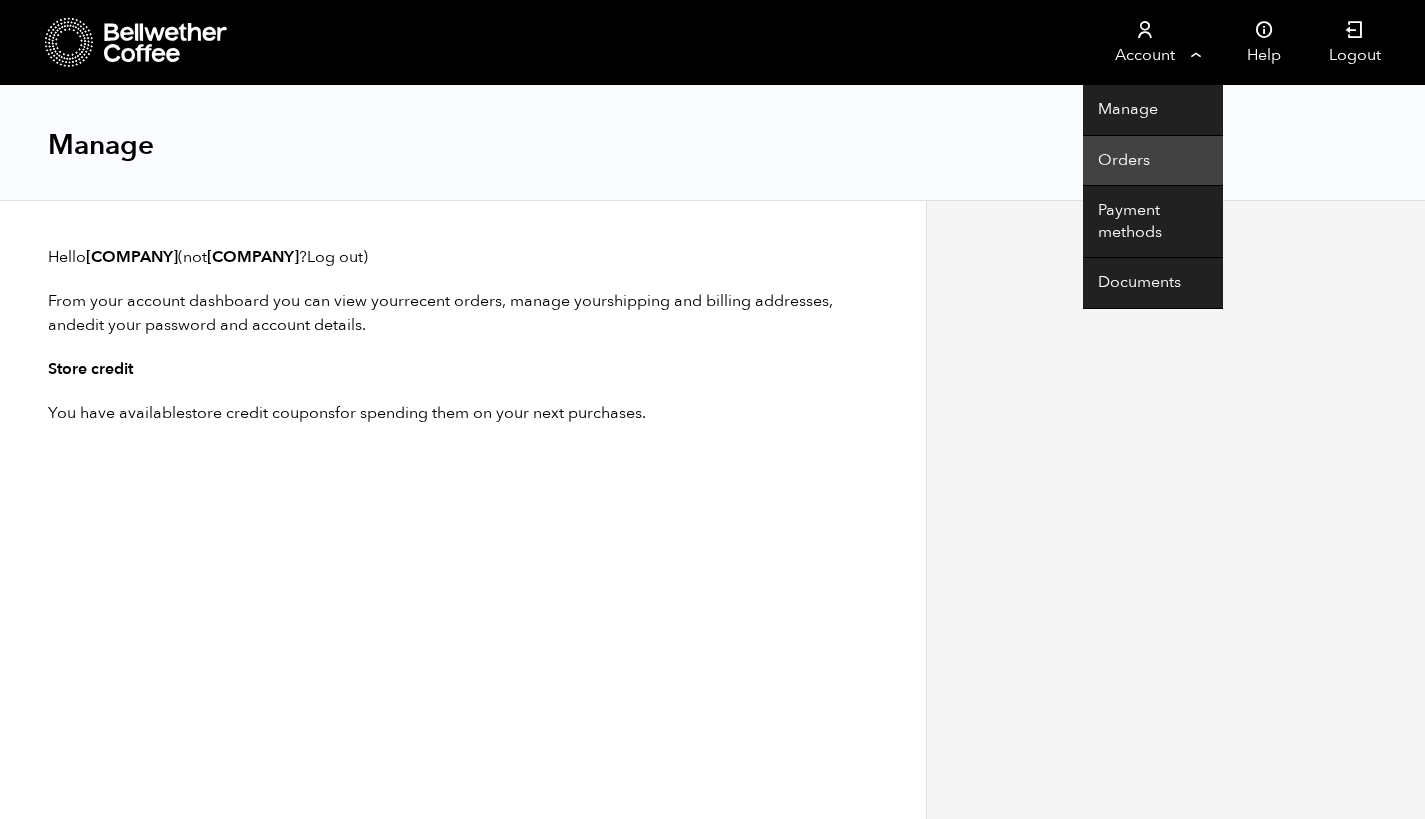 click on "Orders" at bounding box center [1153, 161] 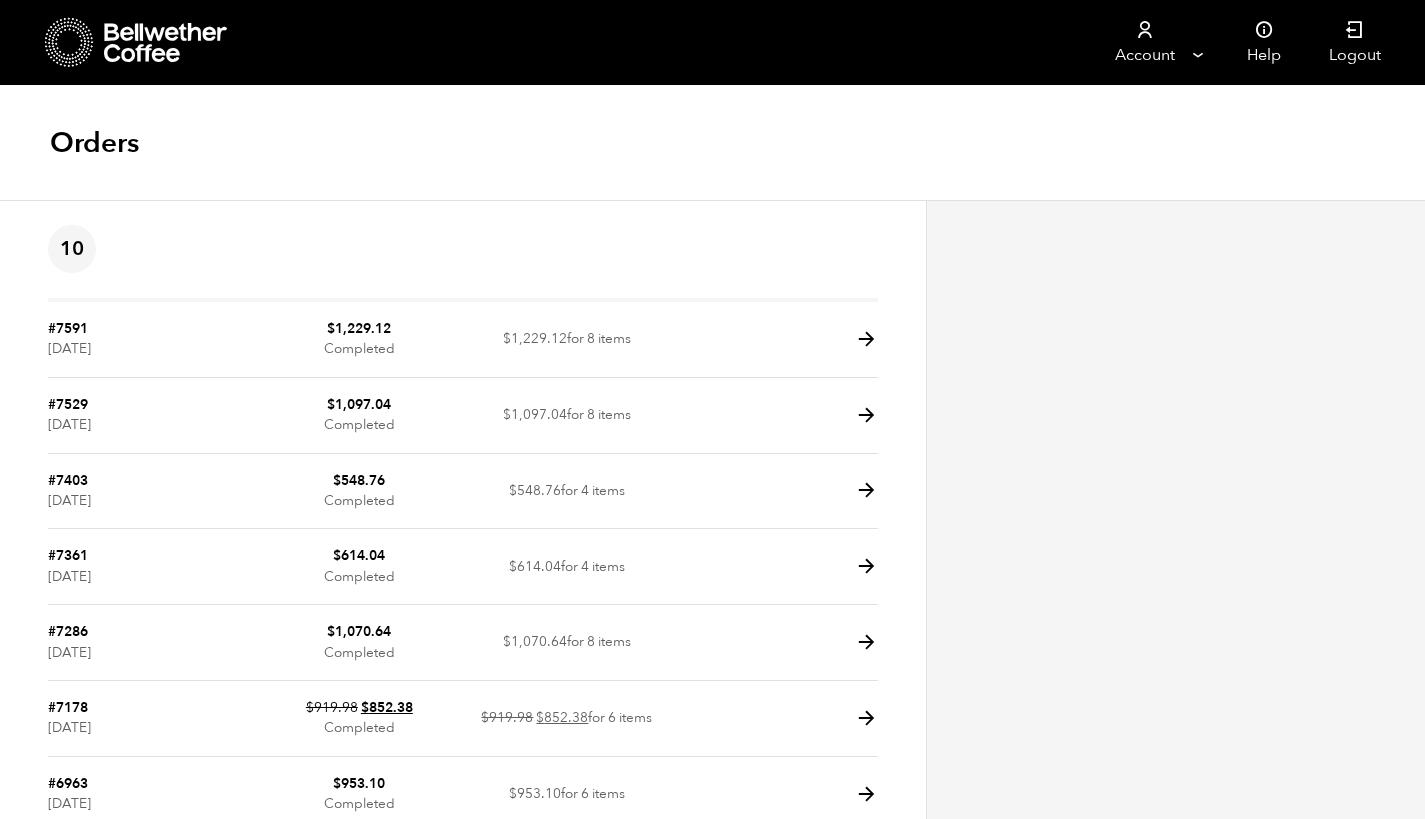 scroll, scrollTop: 0, scrollLeft: 0, axis: both 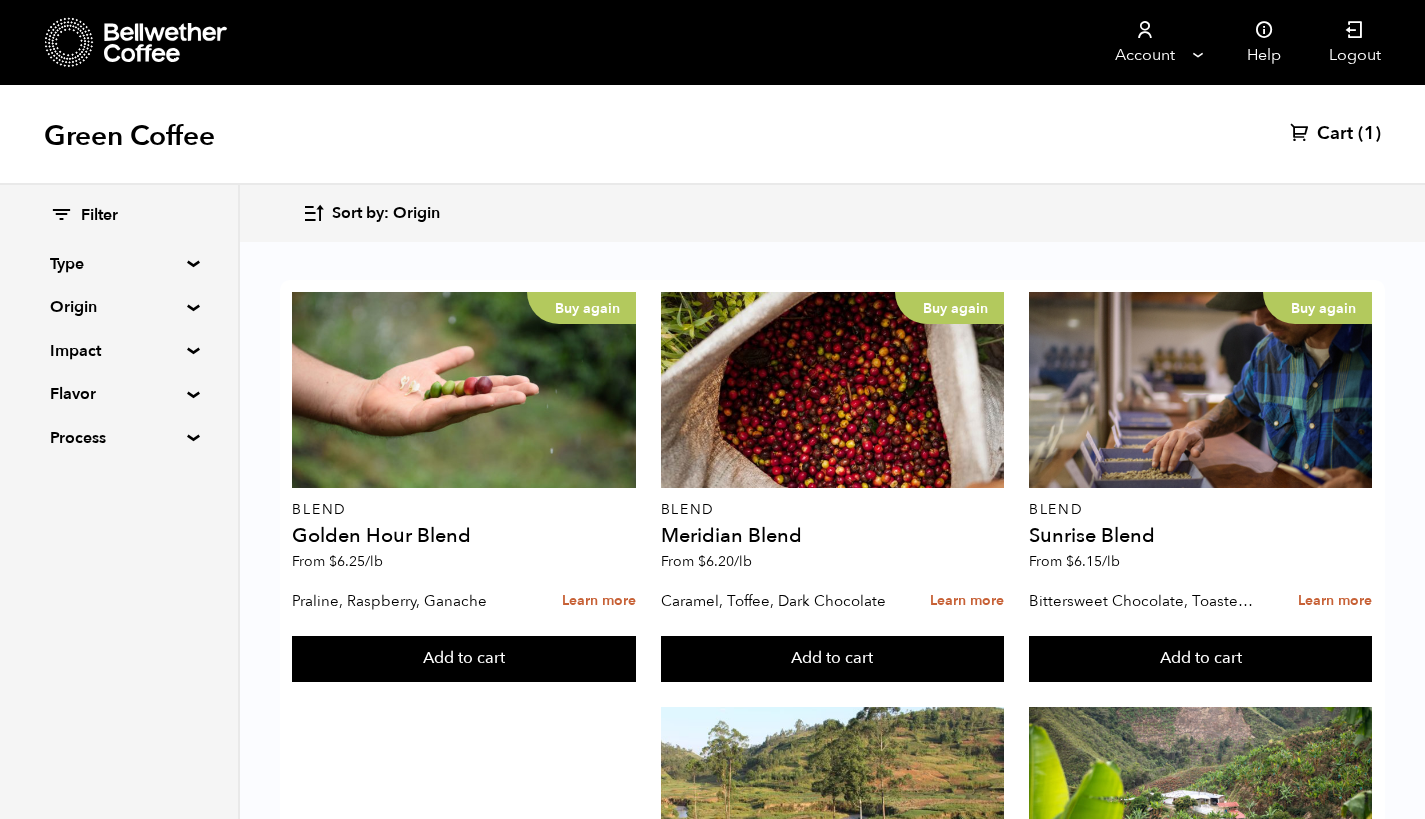 click on "Cart" at bounding box center (1335, 134) 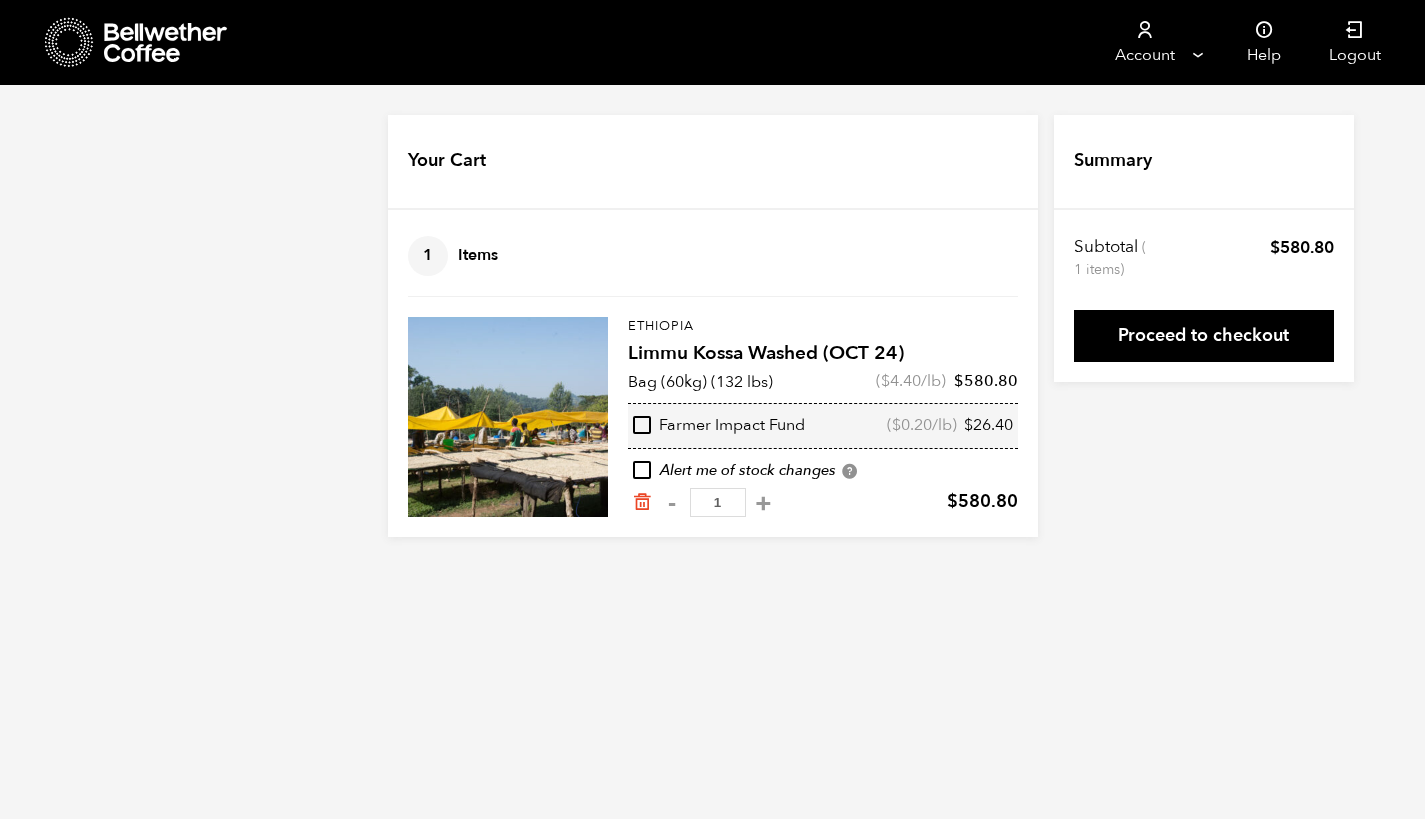 scroll, scrollTop: 0, scrollLeft: 0, axis: both 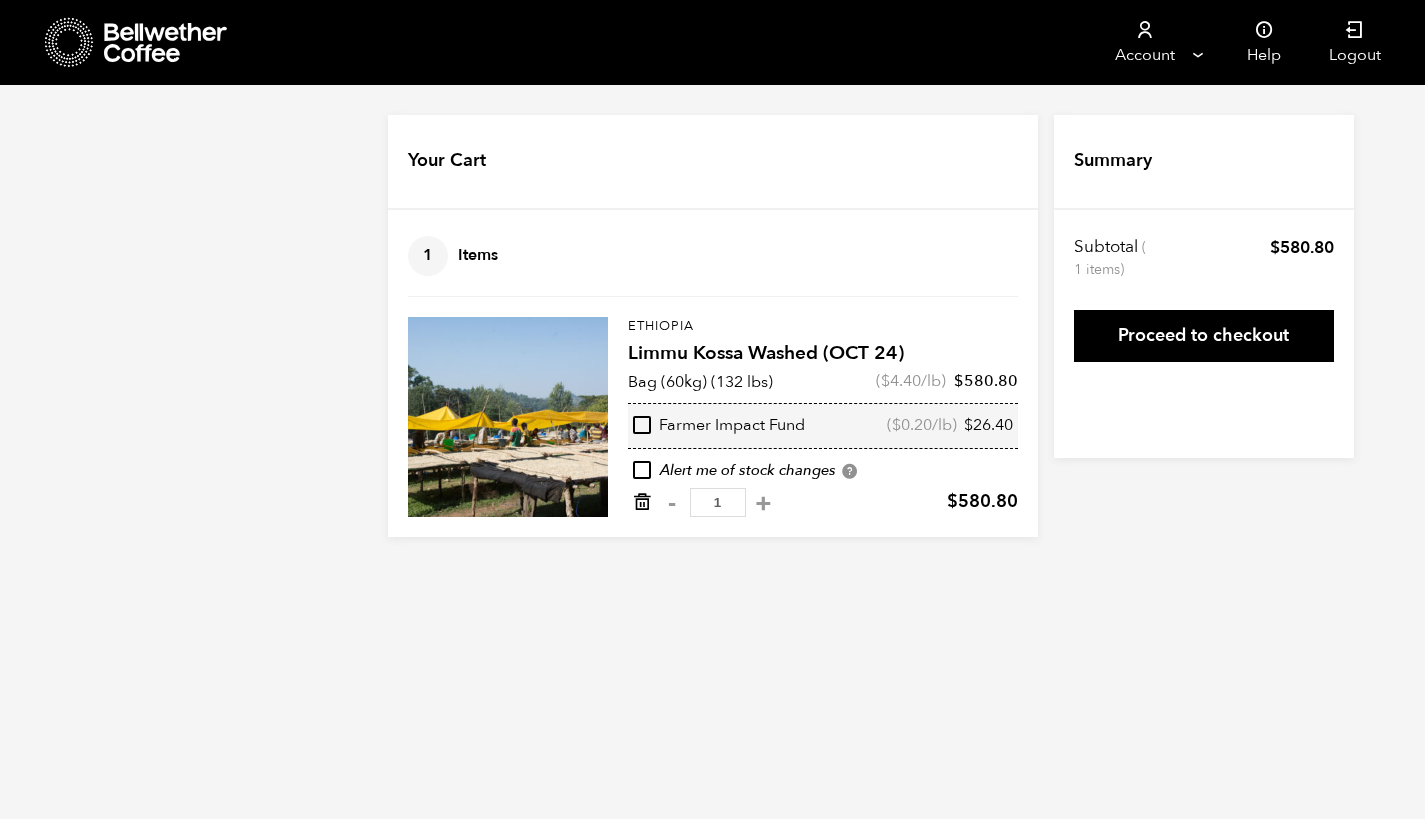 click at bounding box center (642, 502) 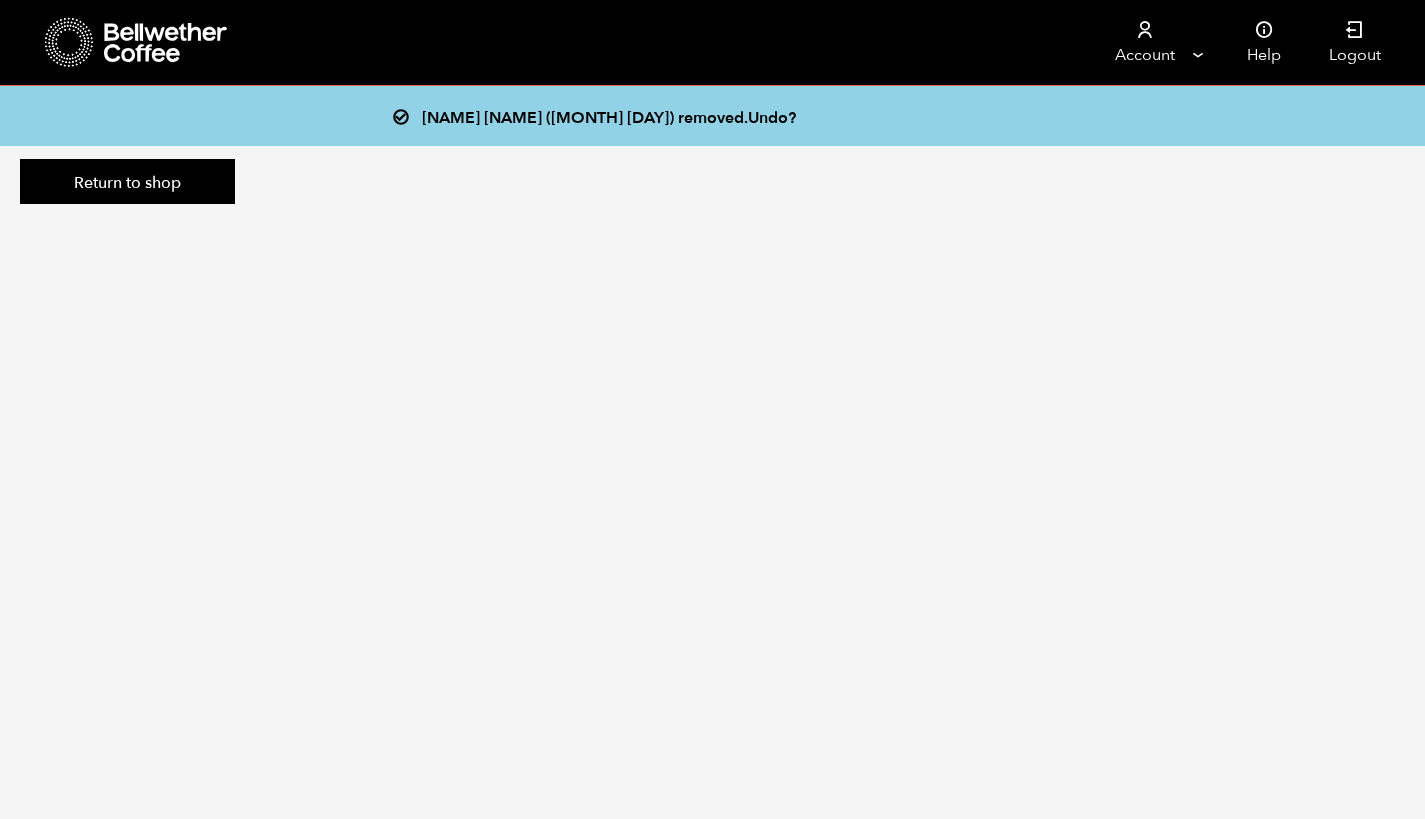 scroll, scrollTop: 0, scrollLeft: 0, axis: both 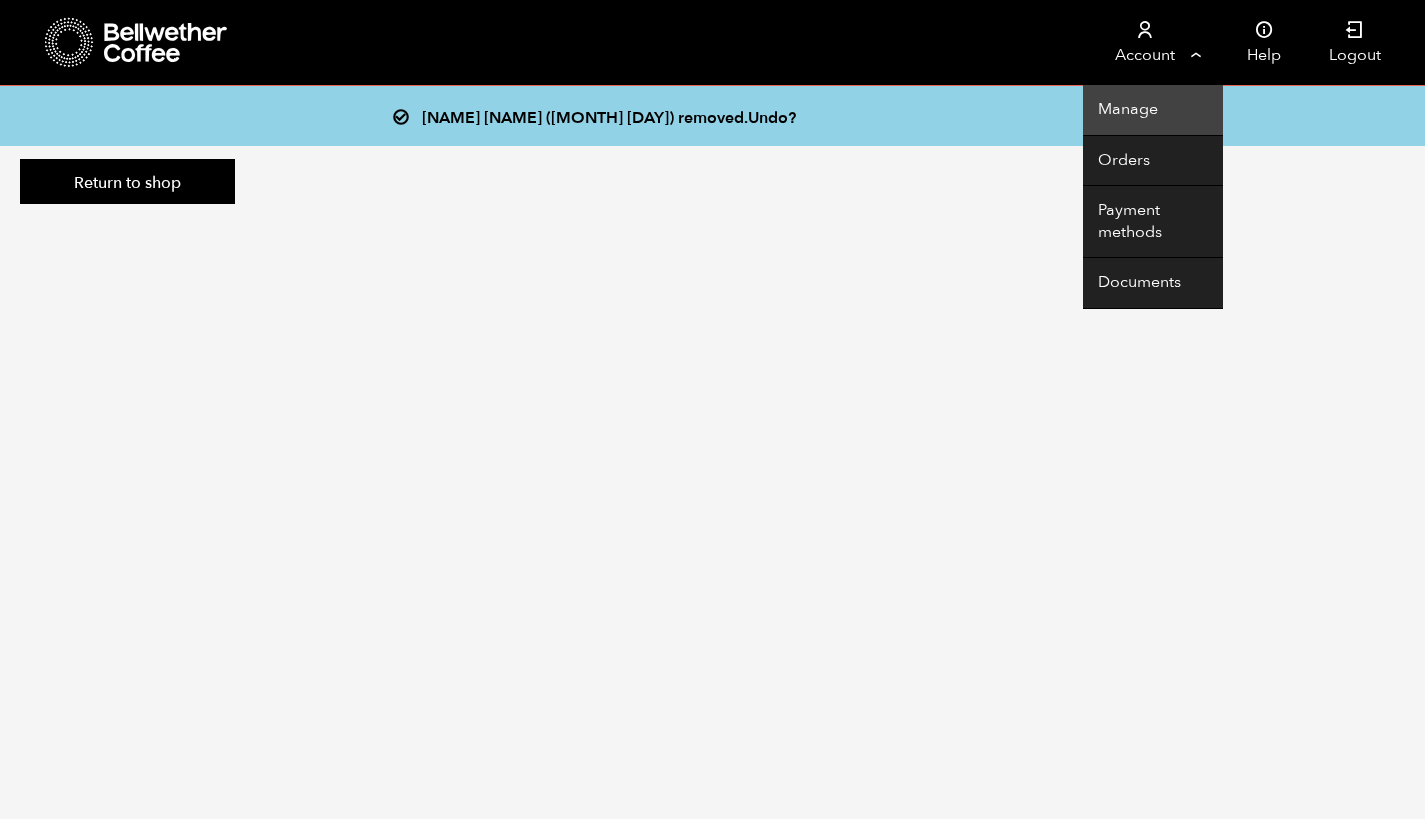 click on "Manage" at bounding box center [1153, 110] 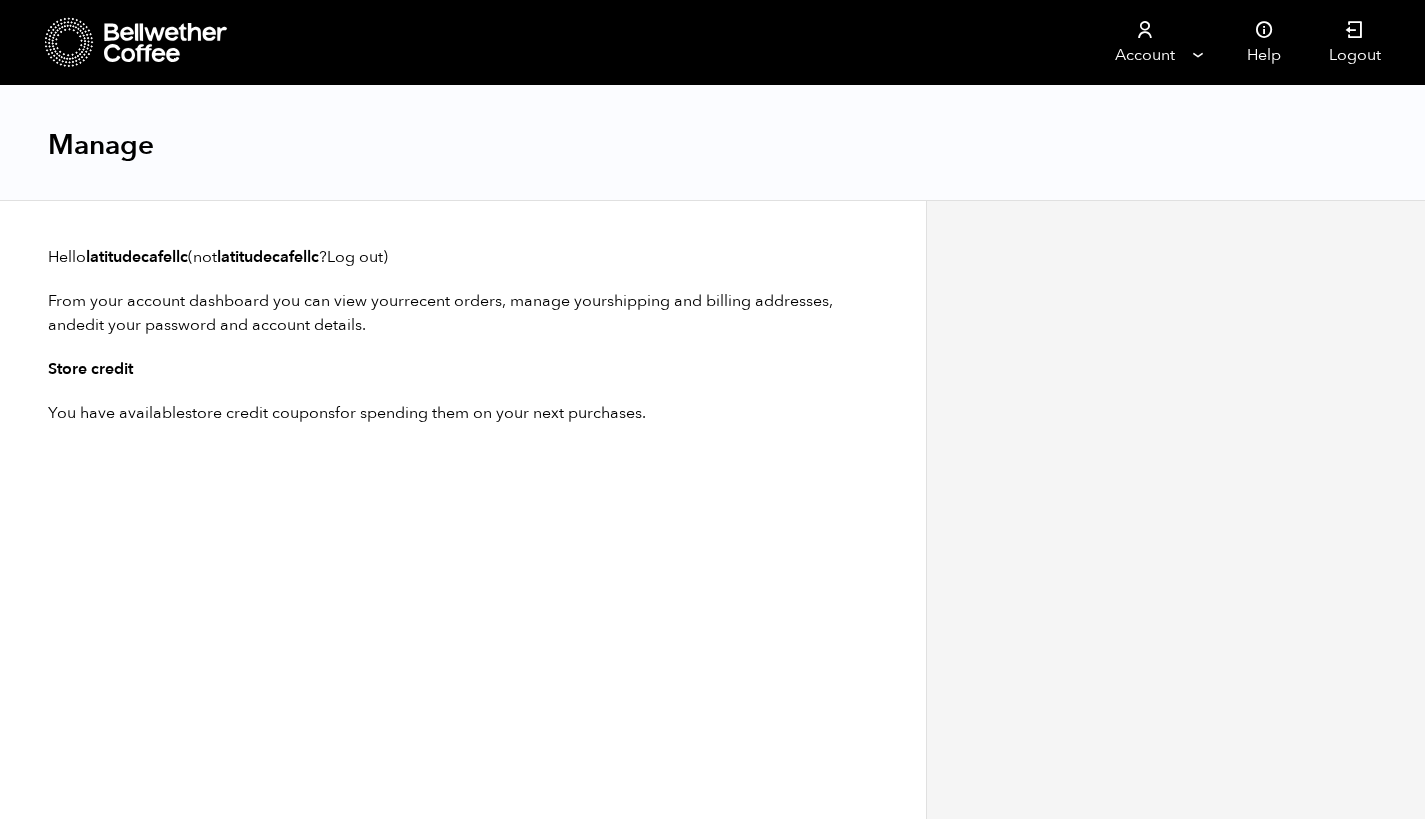 scroll, scrollTop: 0, scrollLeft: 0, axis: both 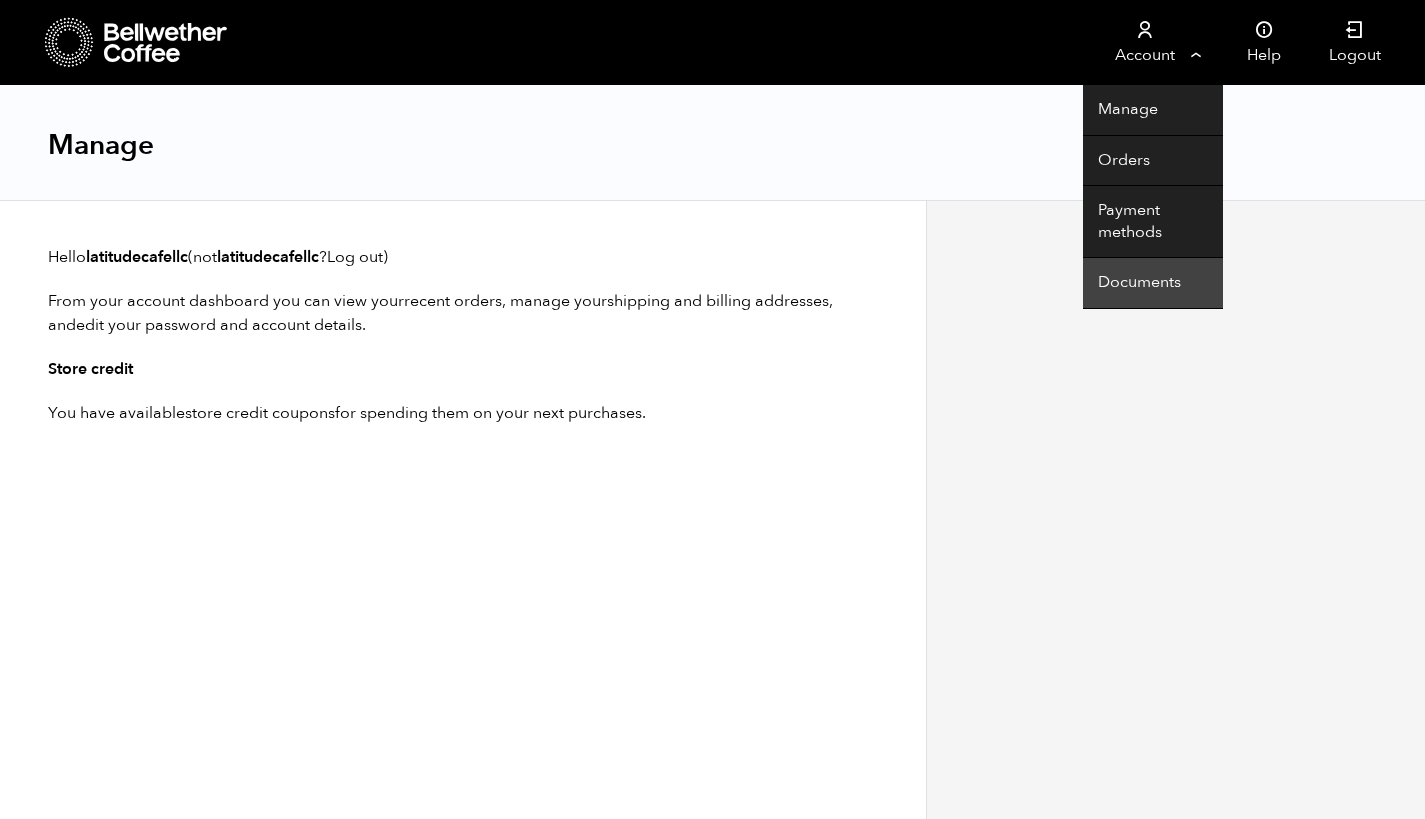 click on "Documents" at bounding box center (1153, 283) 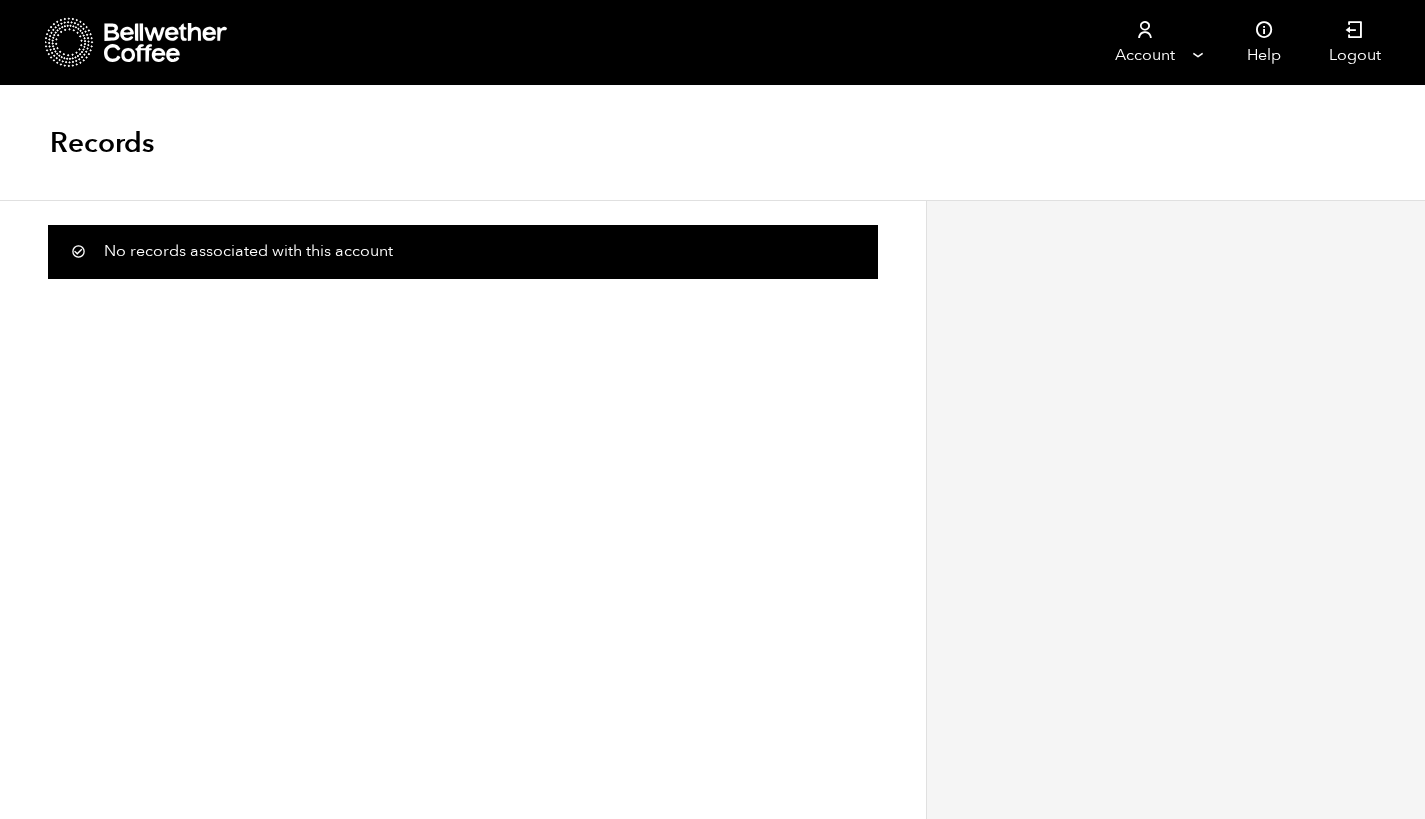 scroll, scrollTop: 0, scrollLeft: 0, axis: both 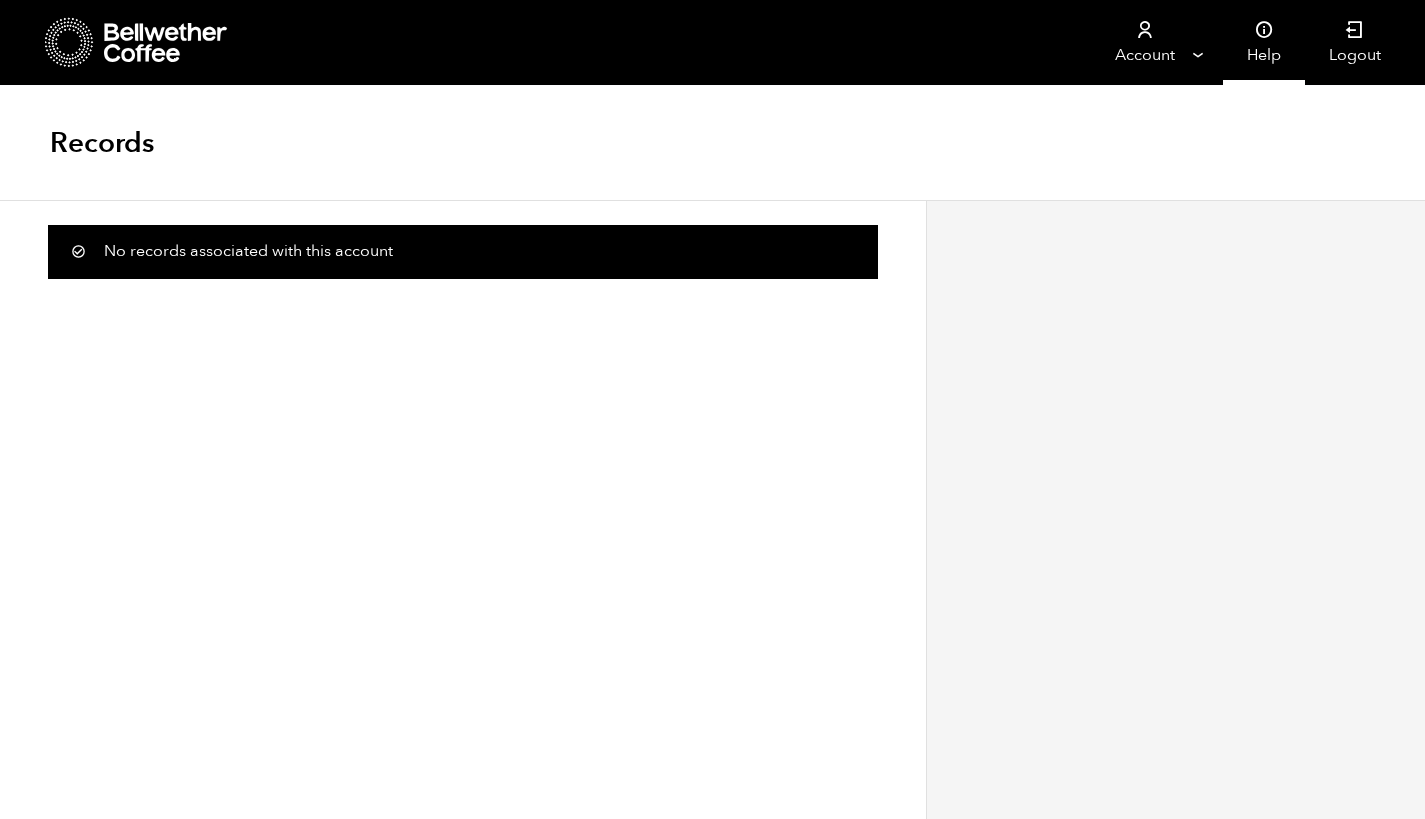 click at bounding box center [1264, 30] 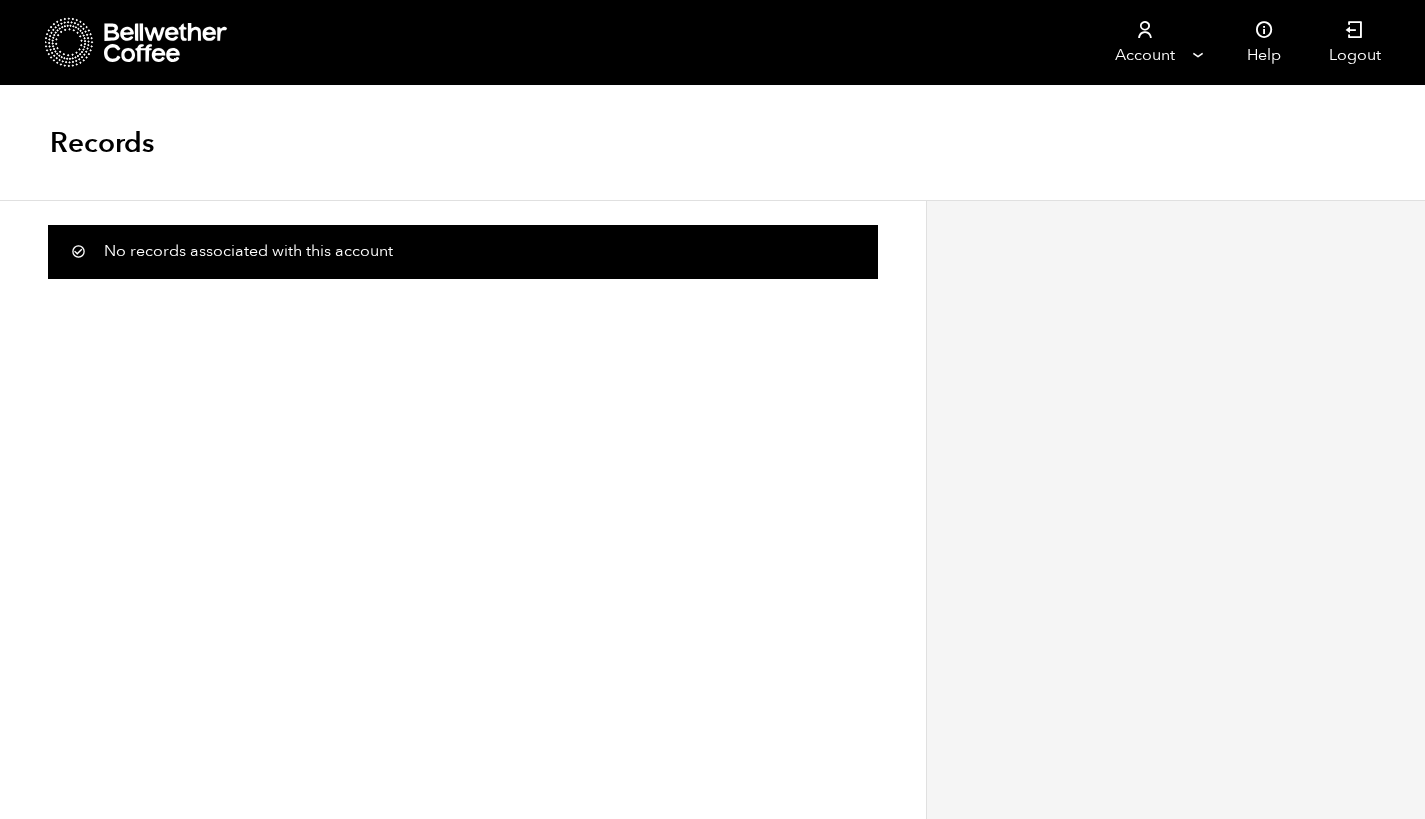 scroll, scrollTop: 0, scrollLeft: 0, axis: both 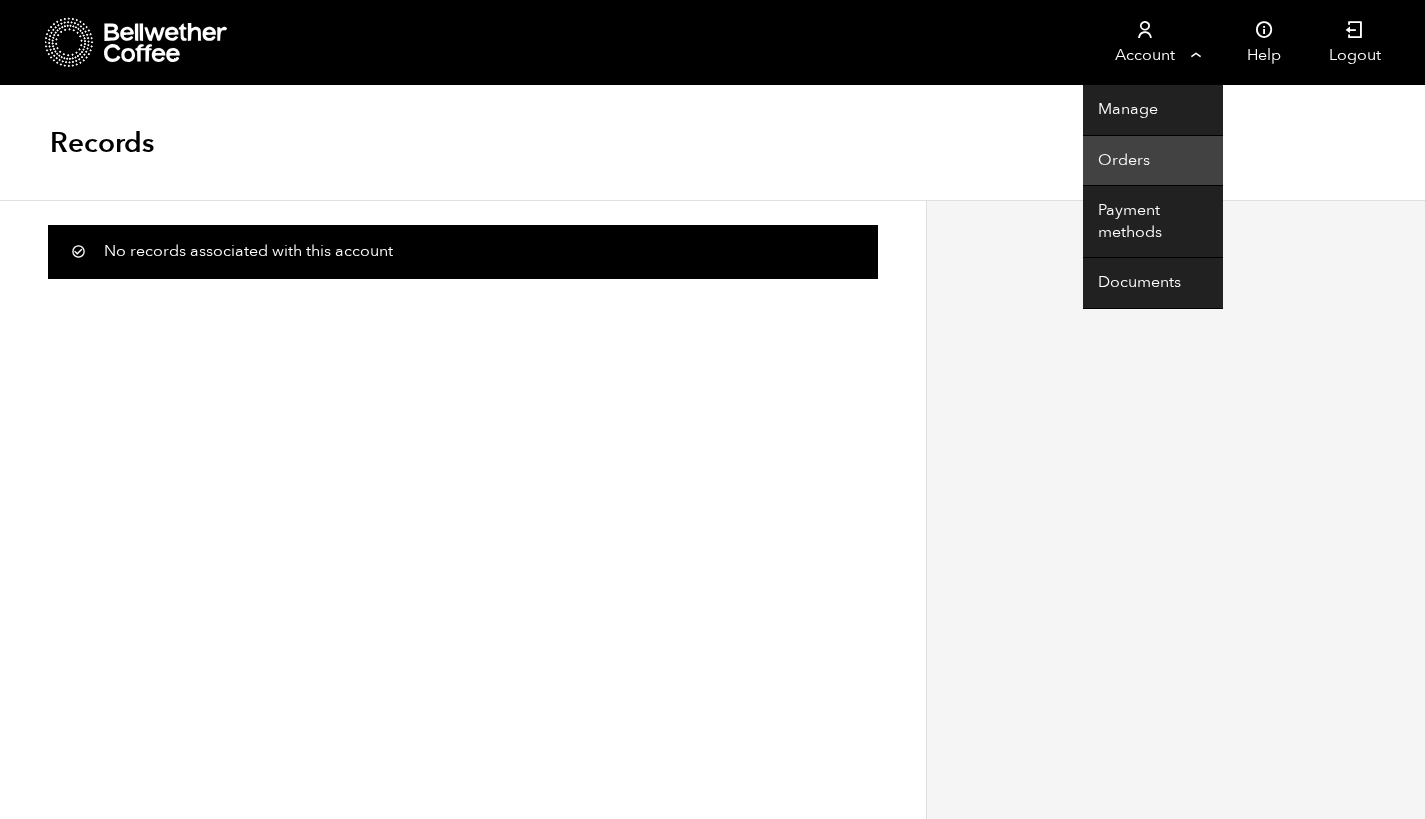 click on "Orders" at bounding box center (1153, 161) 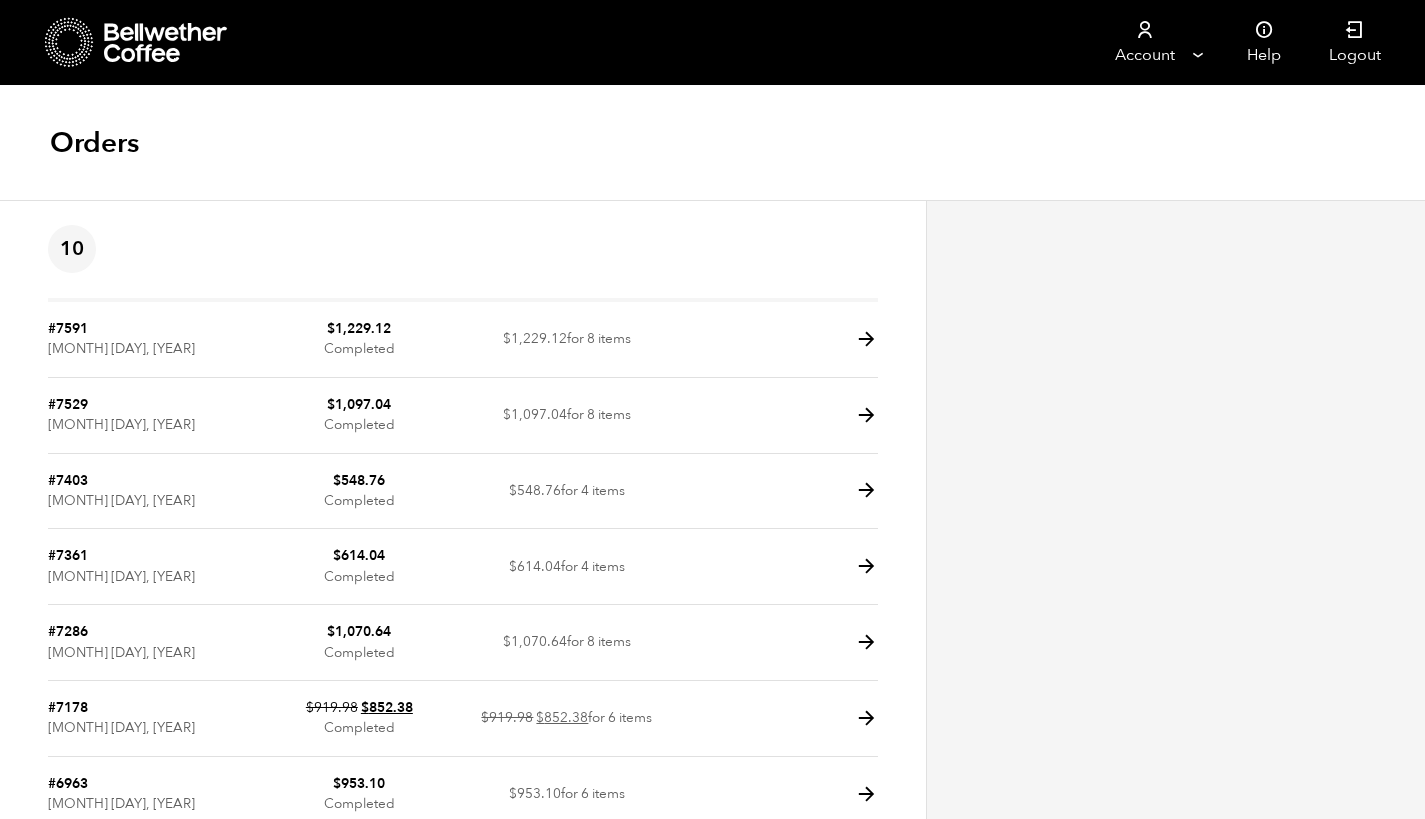 scroll, scrollTop: 0, scrollLeft: 0, axis: both 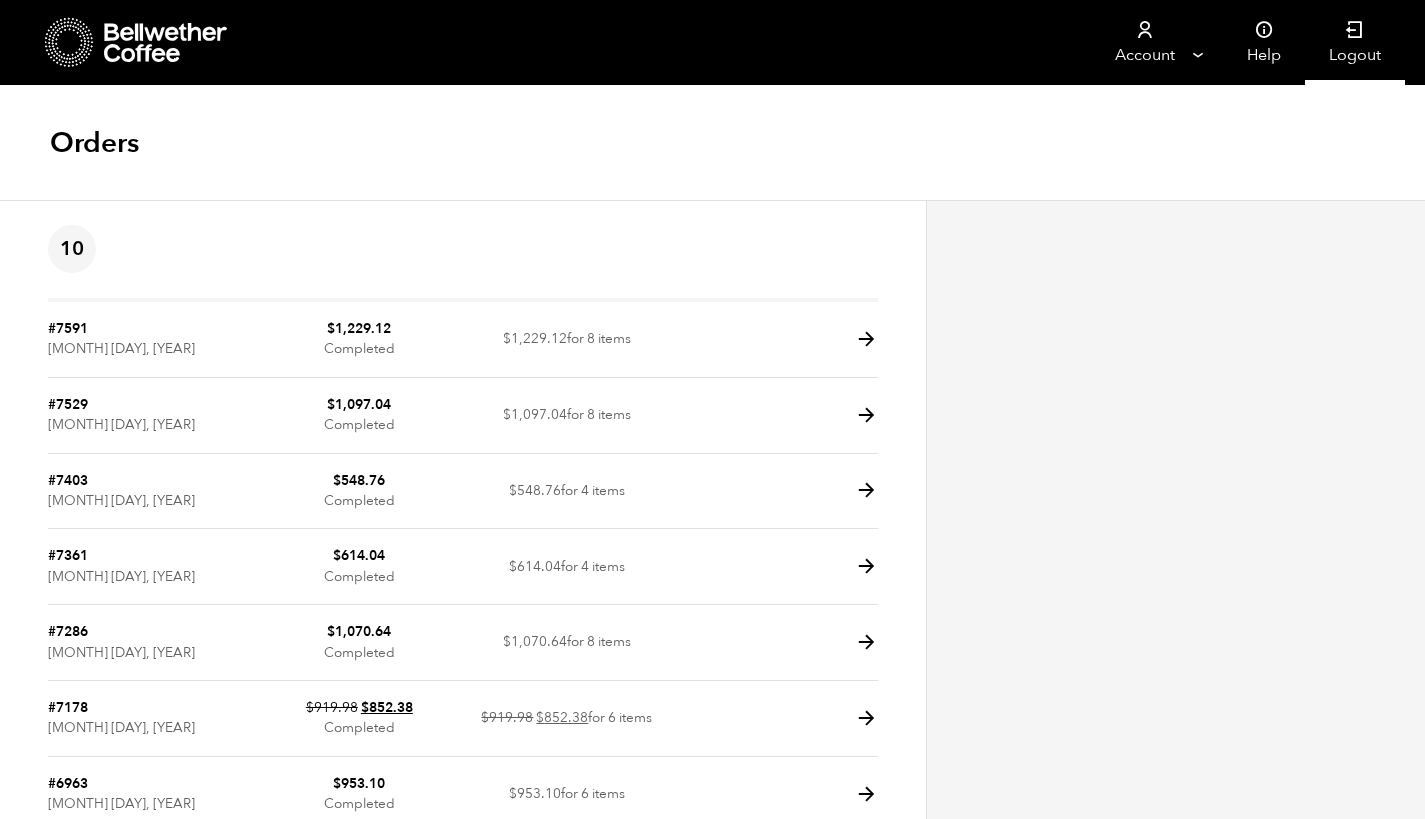 click on "Logout" at bounding box center [1355, 42] 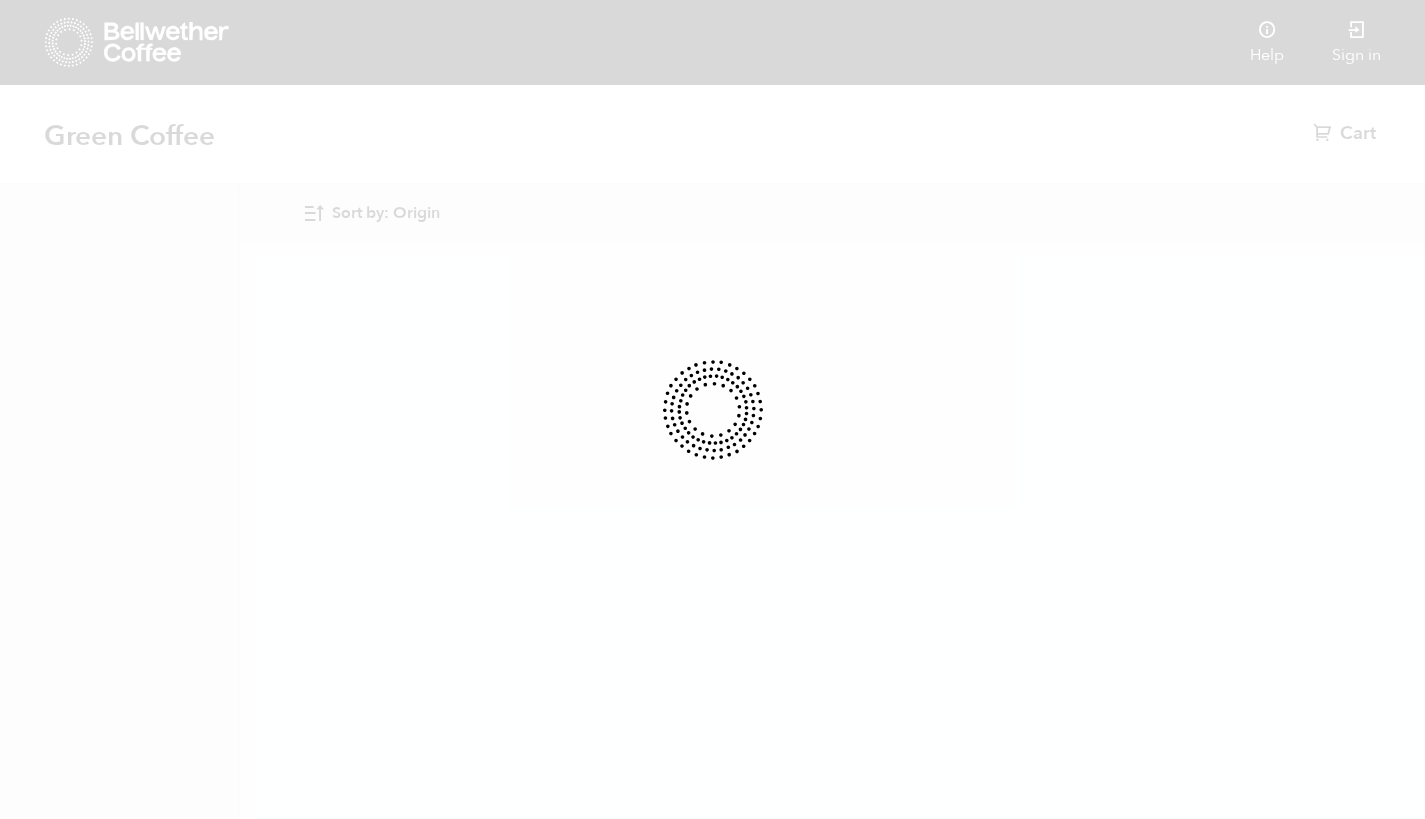scroll, scrollTop: 0, scrollLeft: 0, axis: both 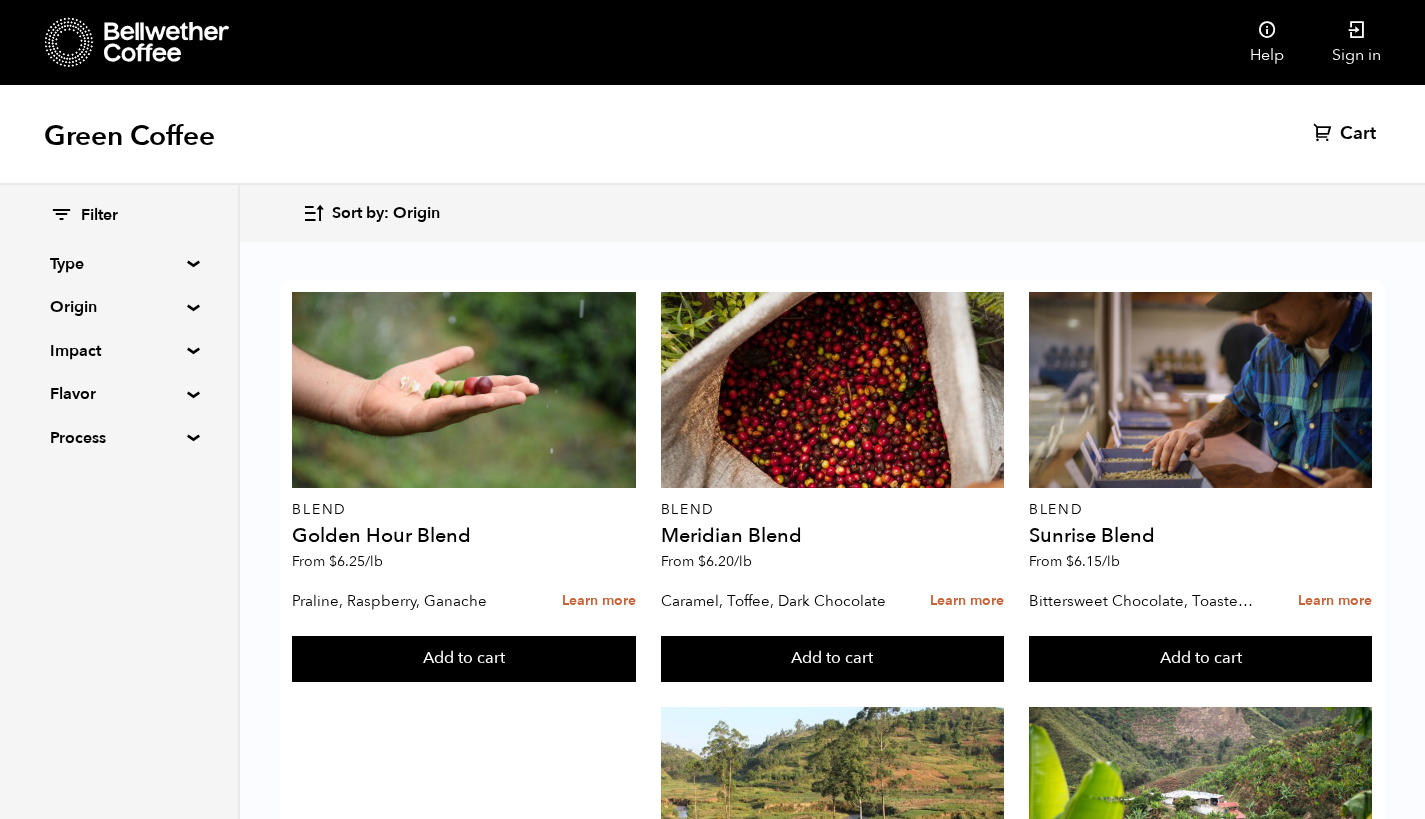 click on "Origin" at bounding box center [119, 307] 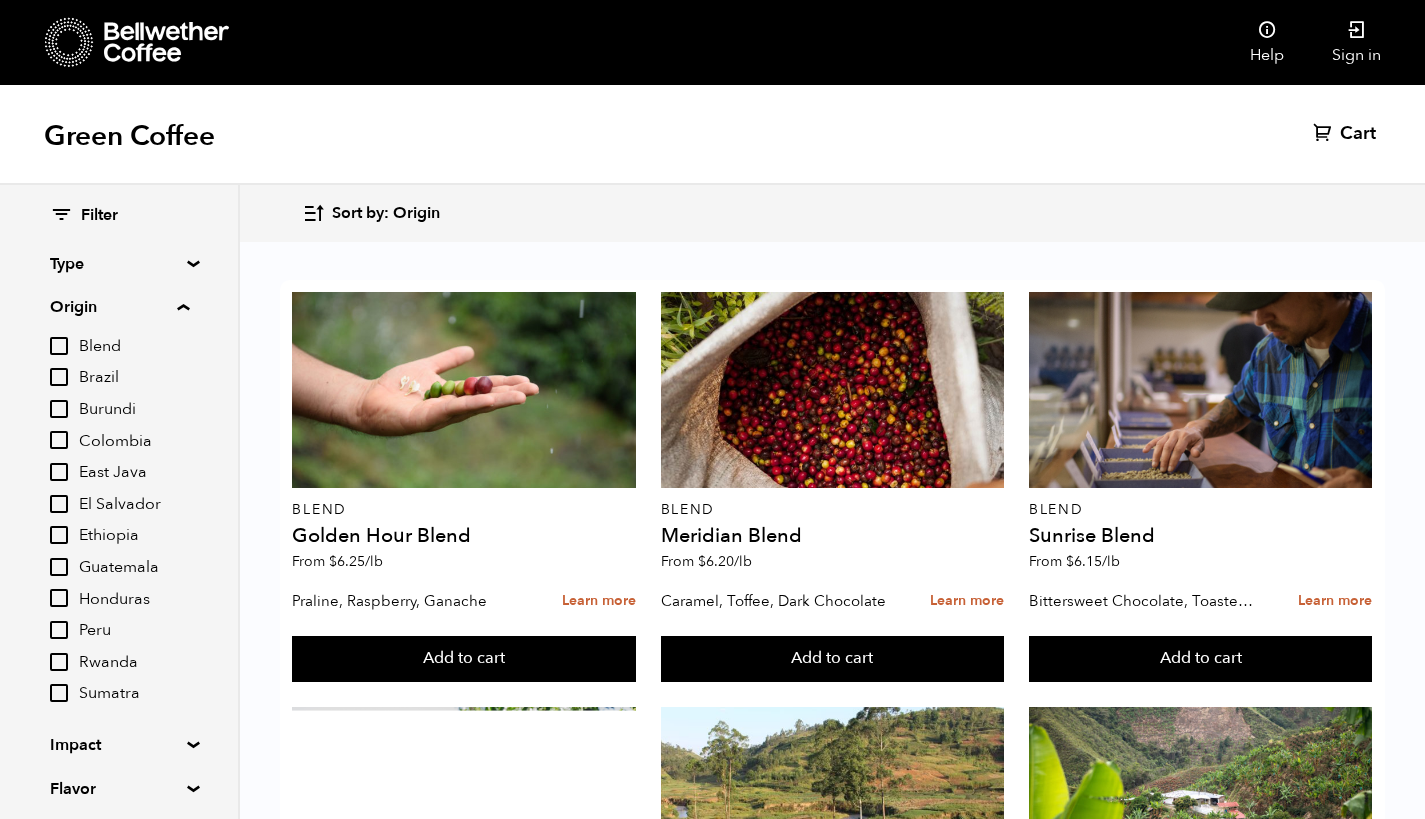 click on "Brazil" at bounding box center [59, 377] 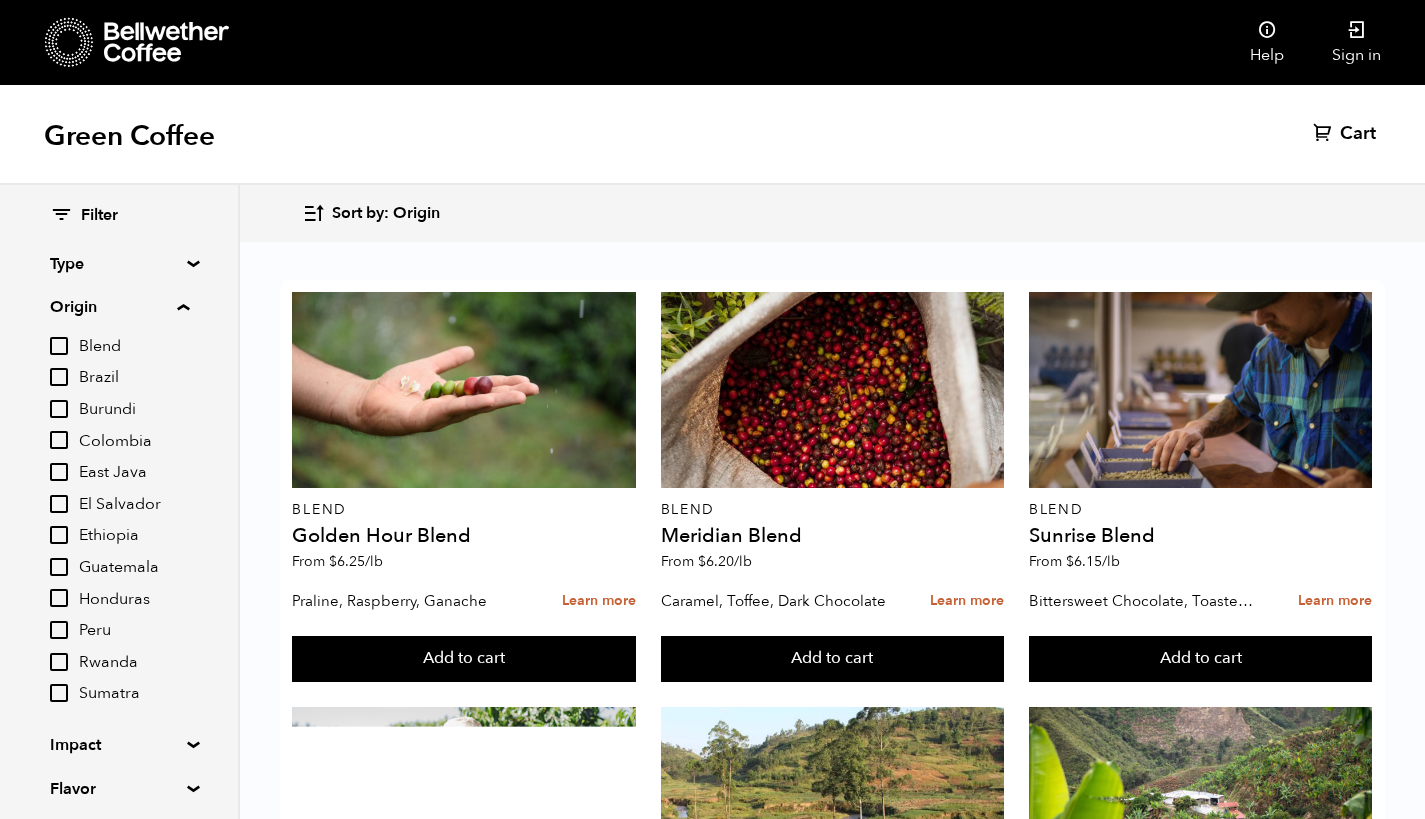 checkbox on "true" 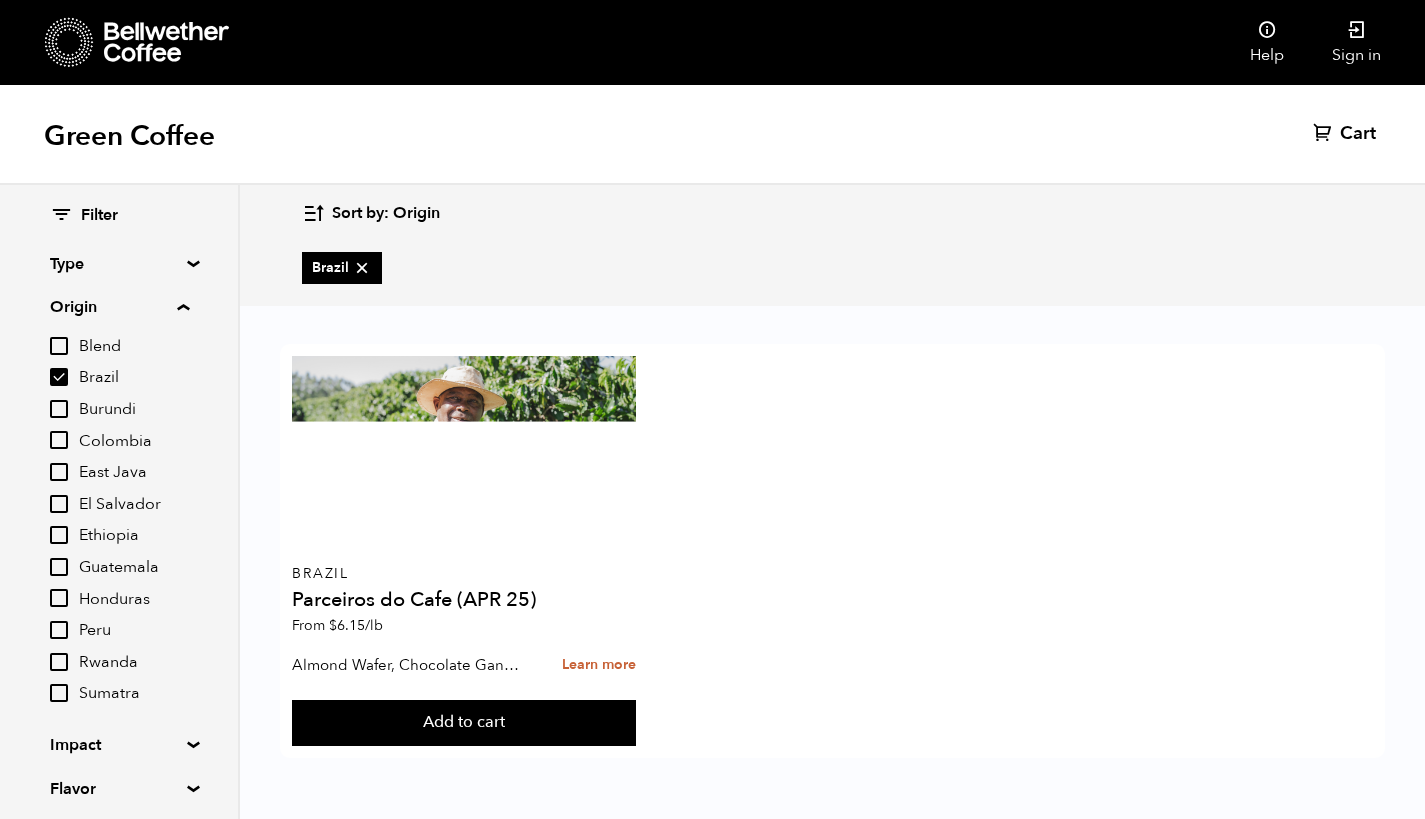 click on "Burundi" at bounding box center (59, 409) 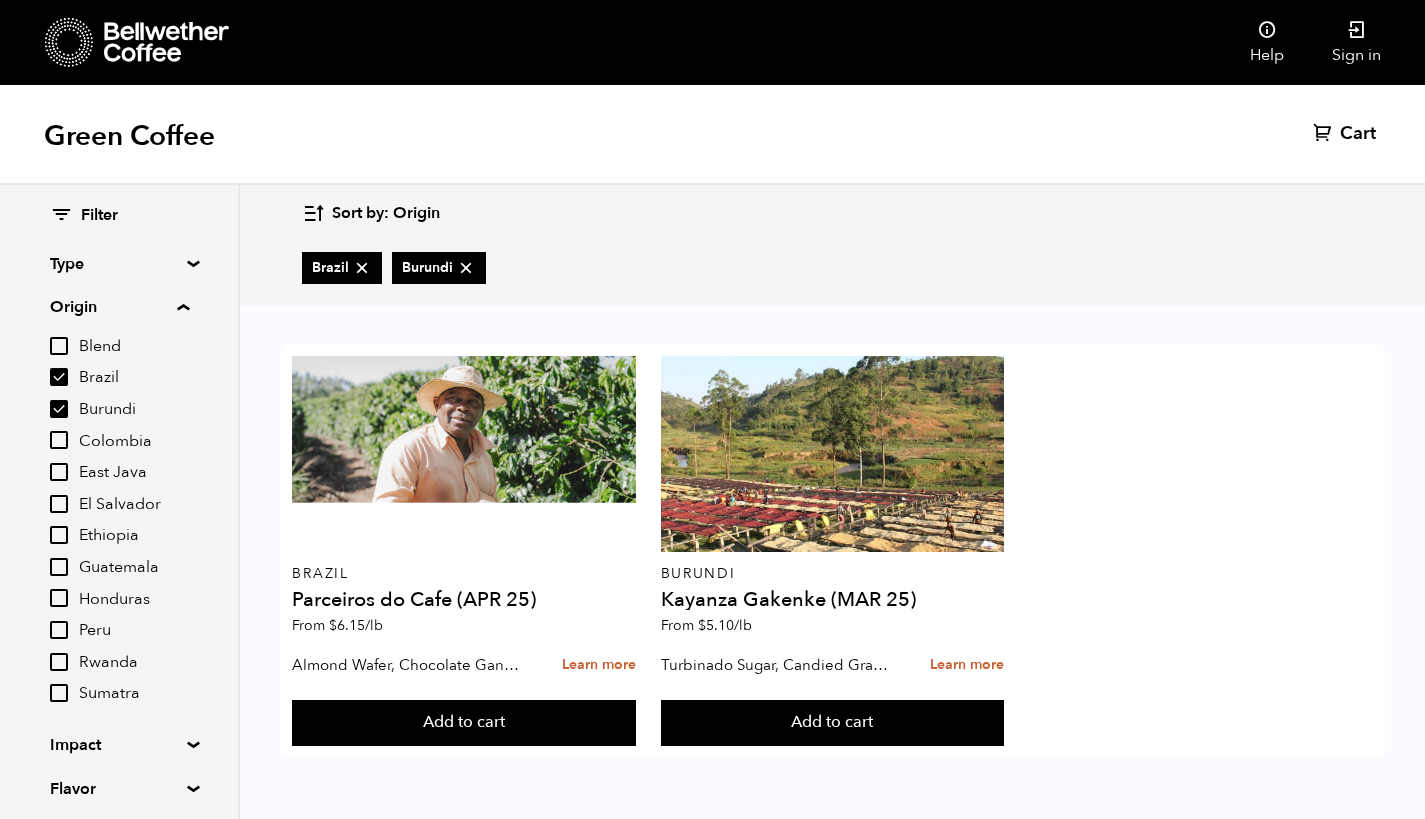 click on "Colombia" at bounding box center (59, 440) 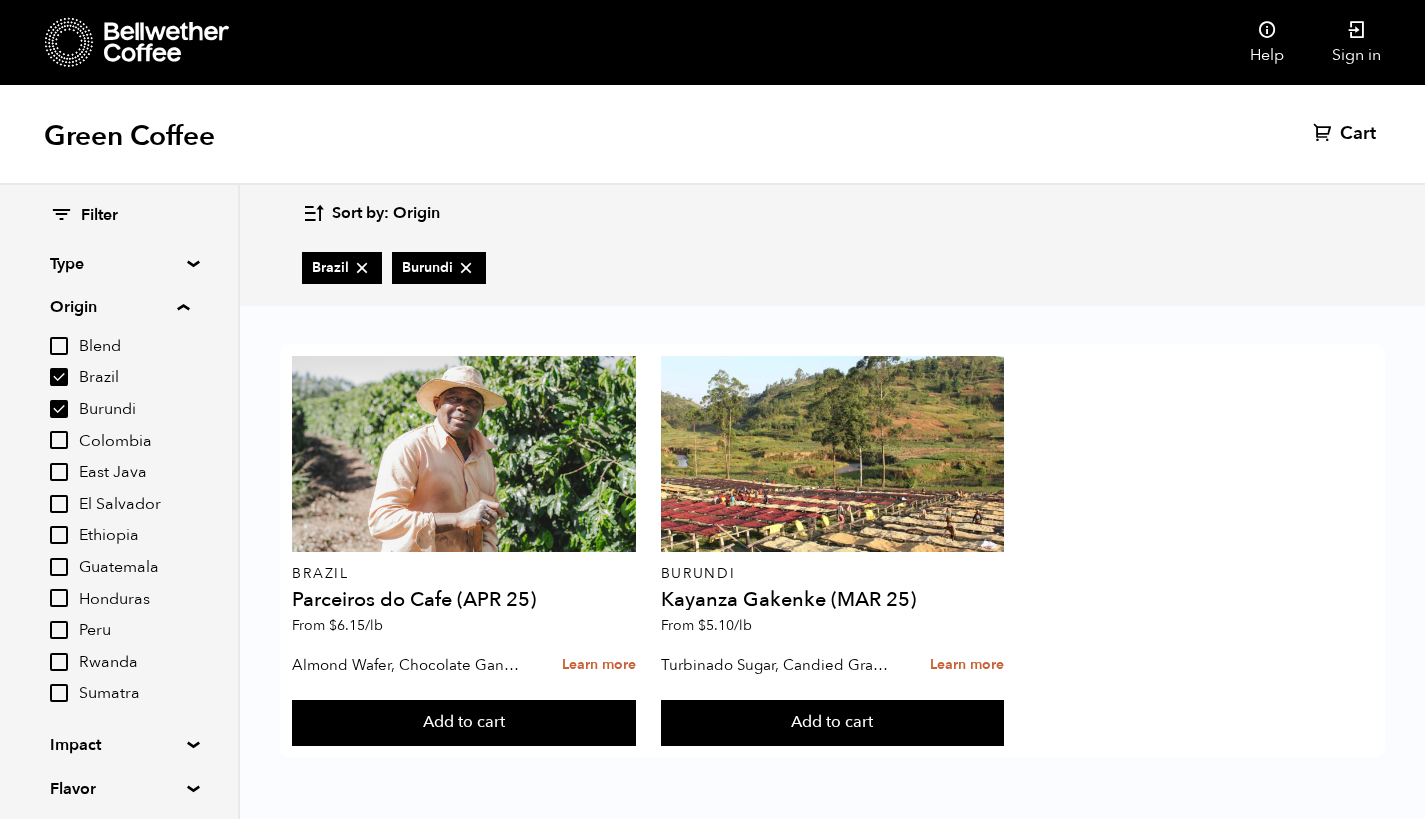 checkbox on "true" 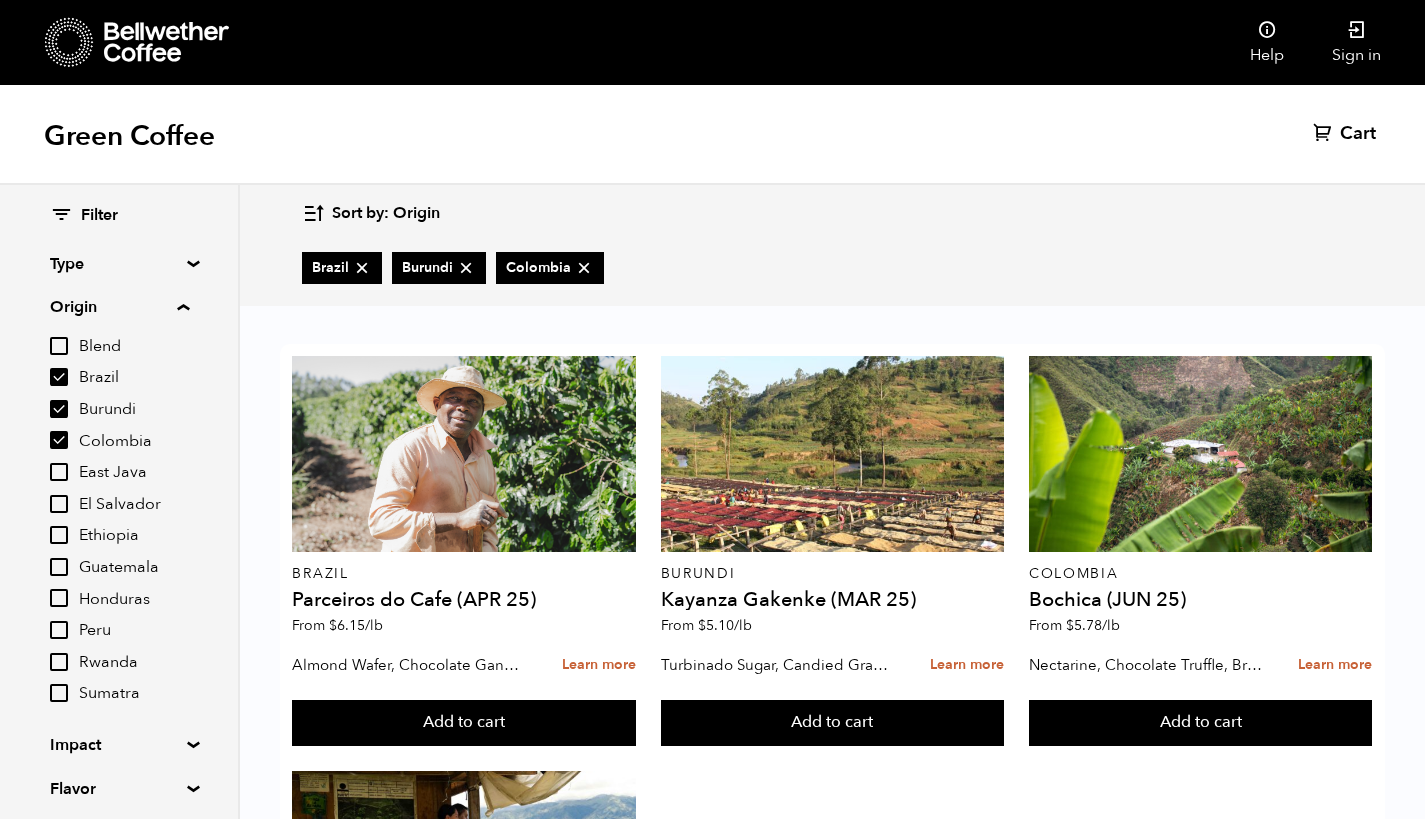 click on "Ethiopia" at bounding box center [59, 535] 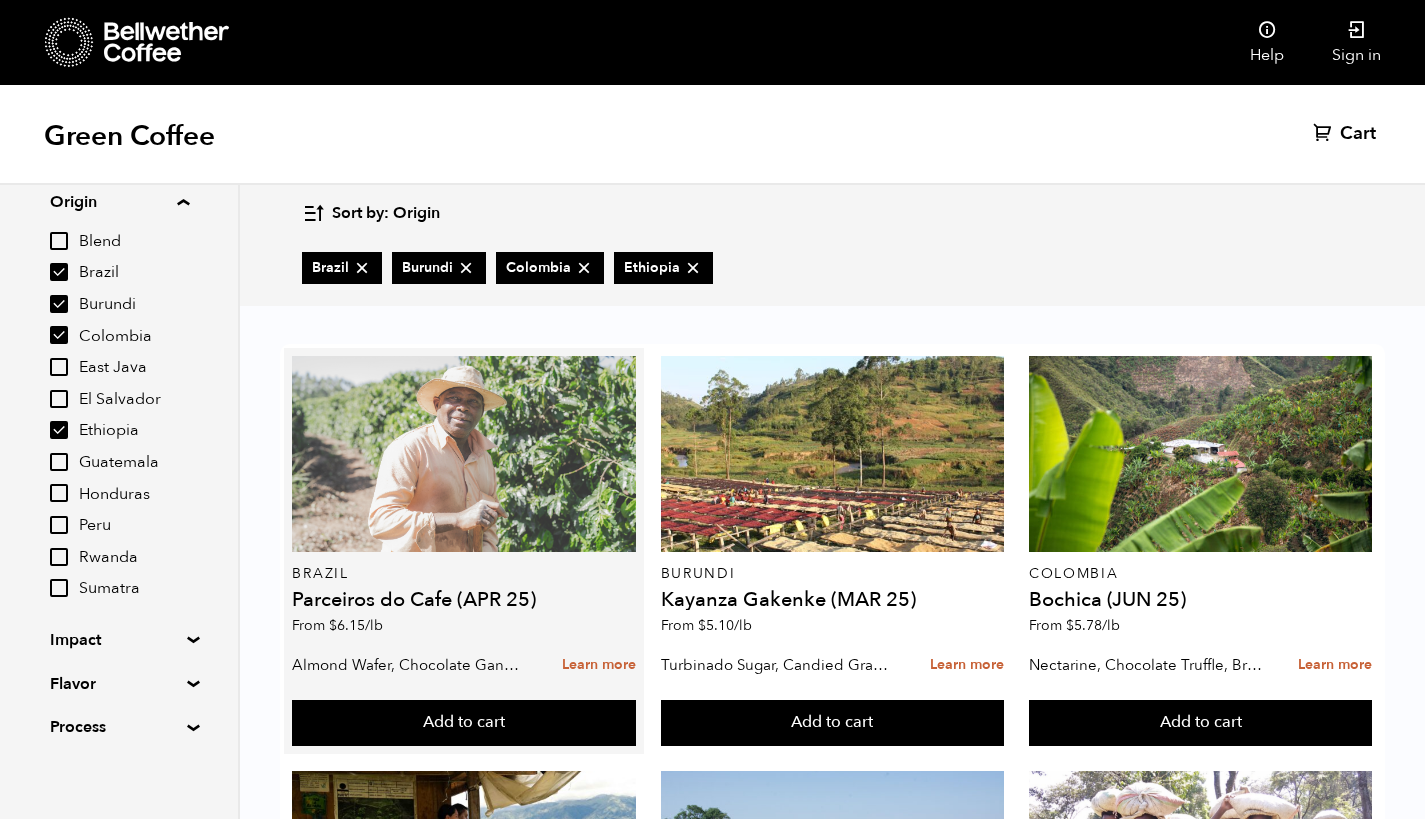 scroll, scrollTop: 104, scrollLeft: 0, axis: vertical 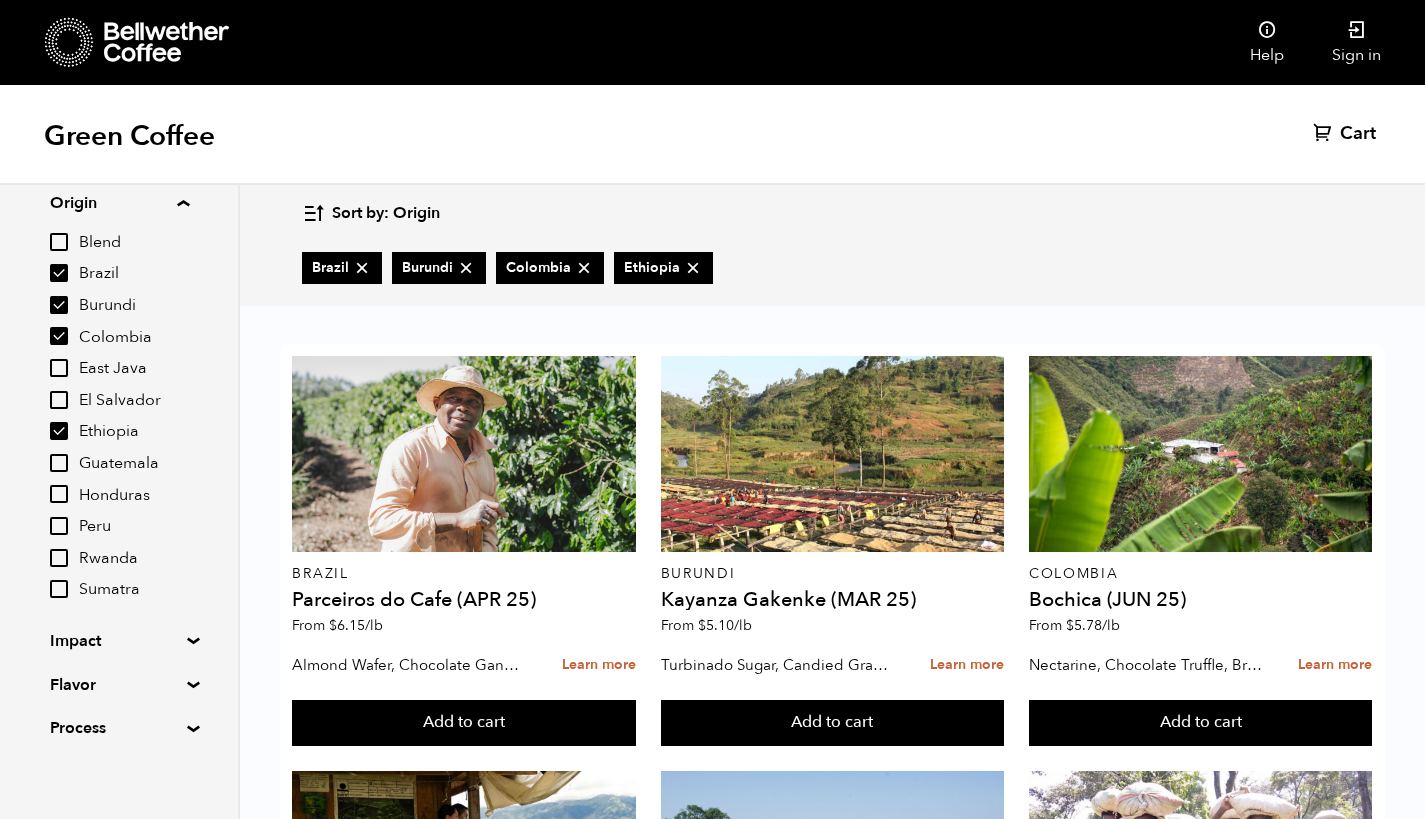 click on "Guatemala" at bounding box center (59, 463) 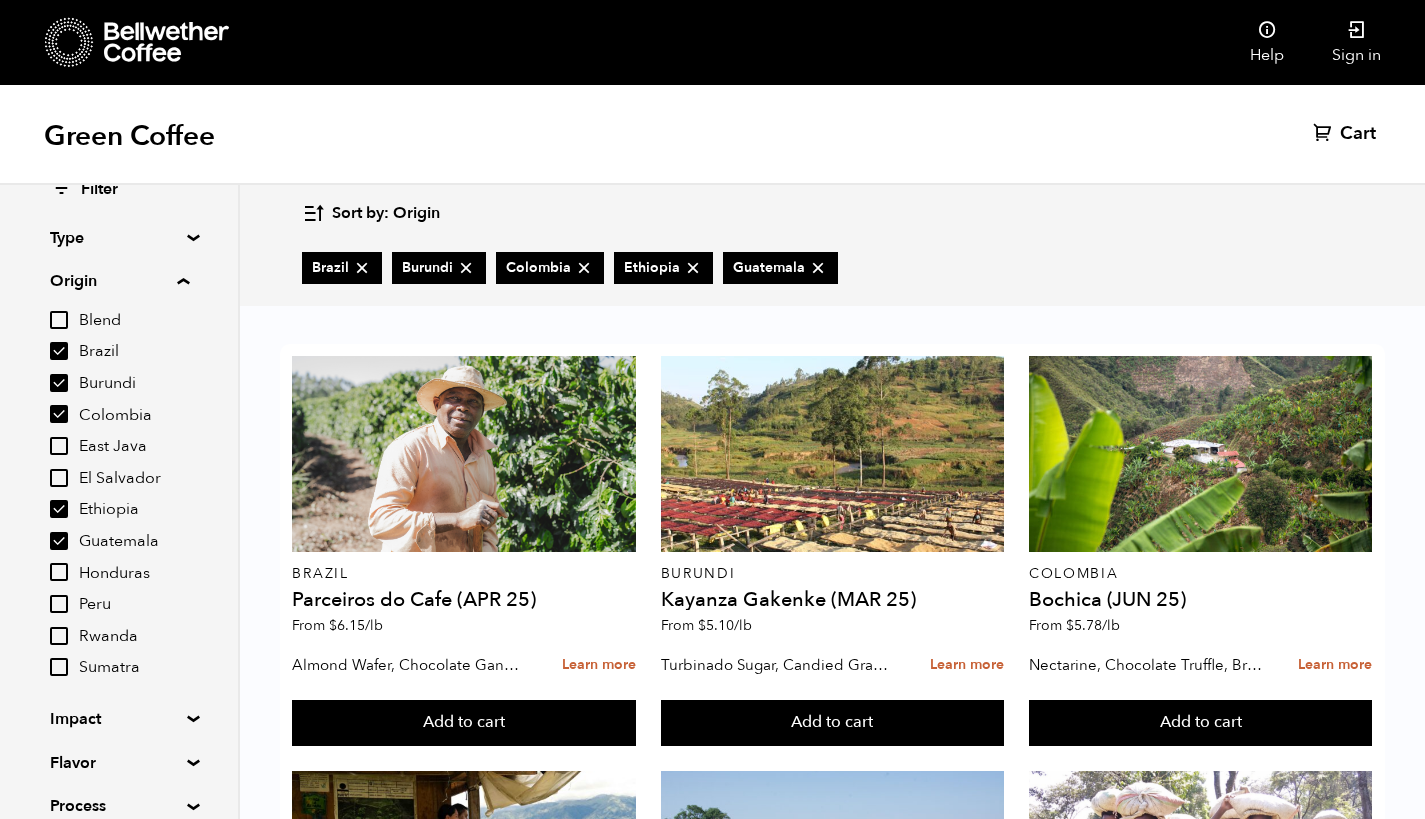 scroll, scrollTop: 33, scrollLeft: 0, axis: vertical 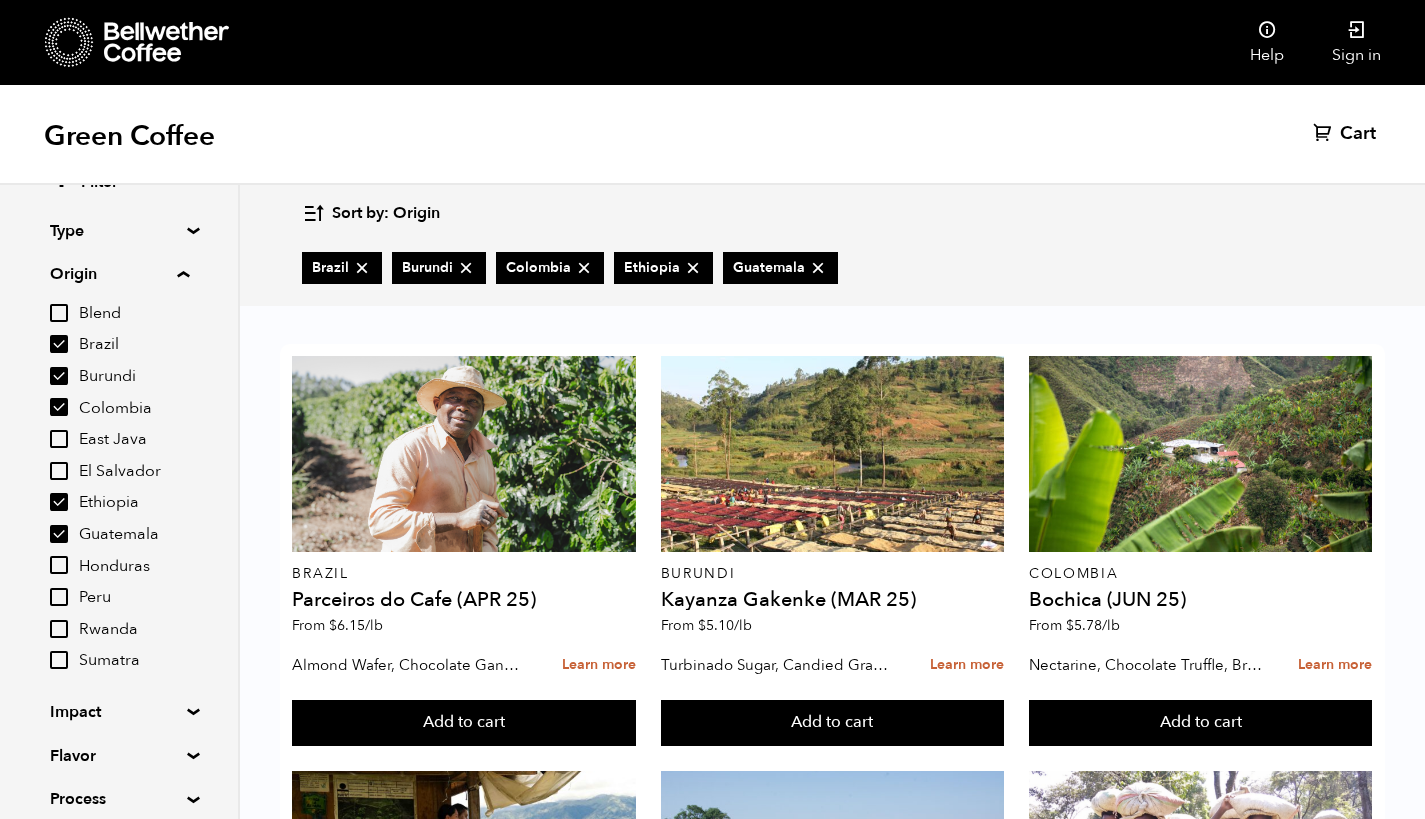 click on "Type" at bounding box center (119, 231) 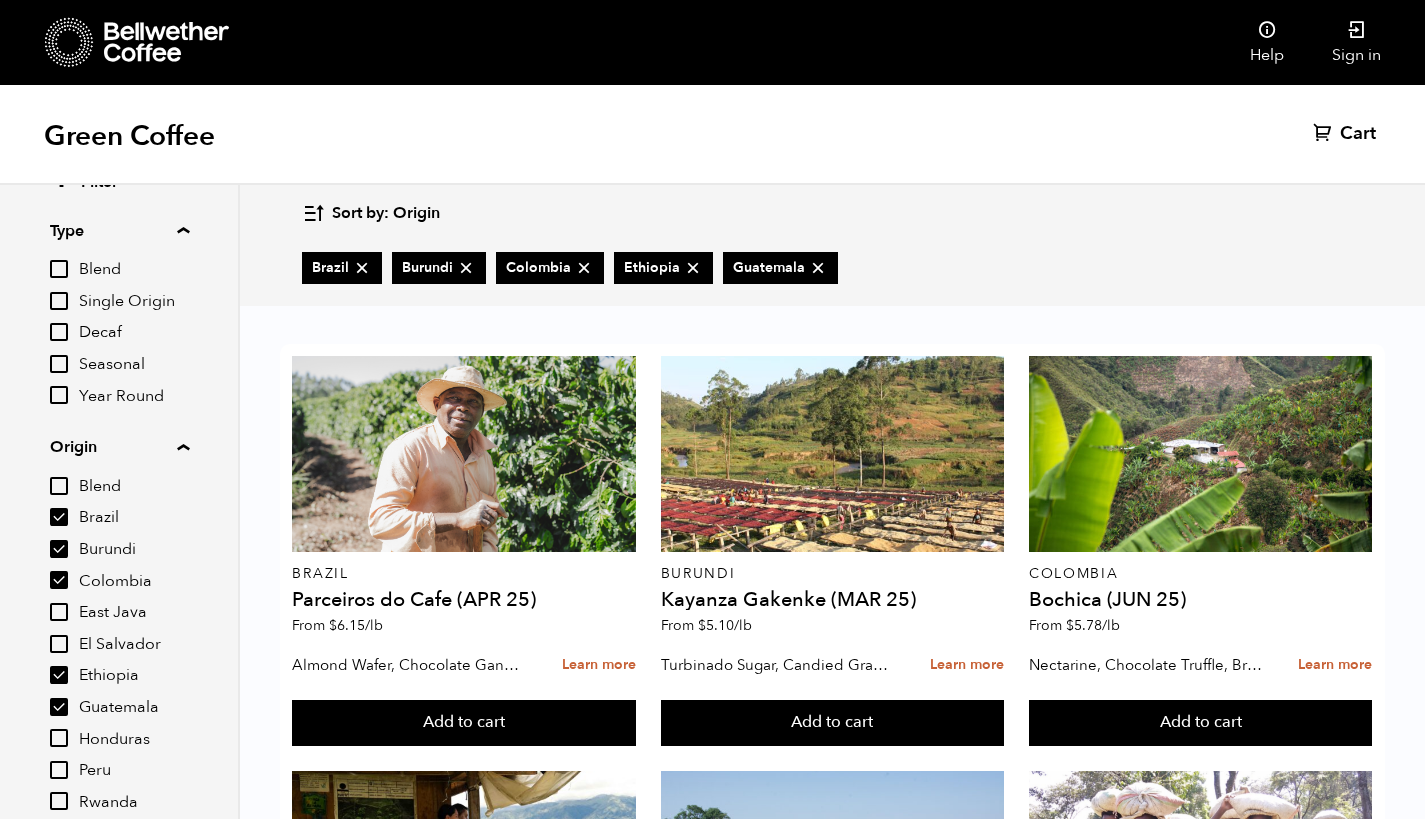 click on "Decaf" at bounding box center (59, 332) 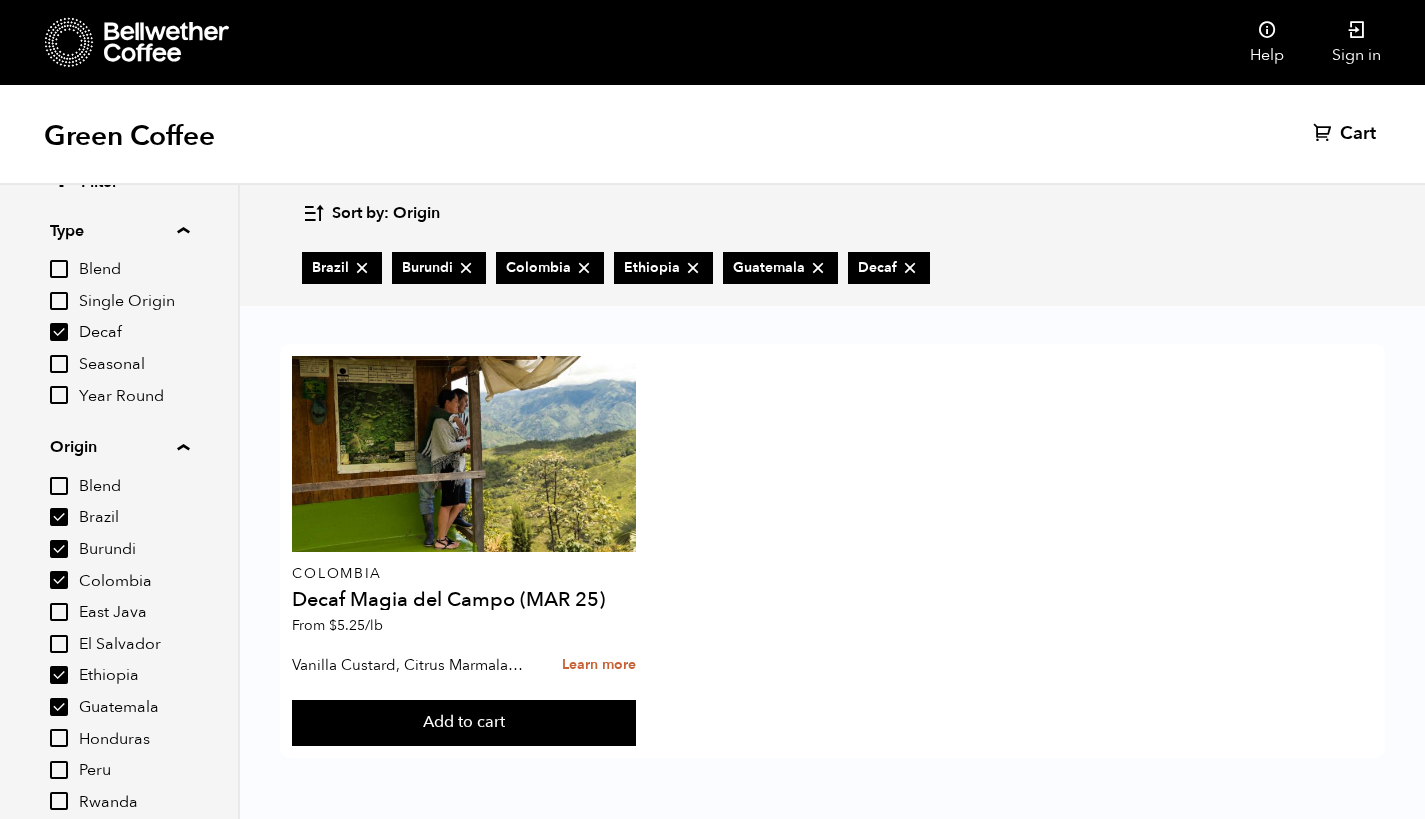 scroll, scrollTop: 0, scrollLeft: 0, axis: both 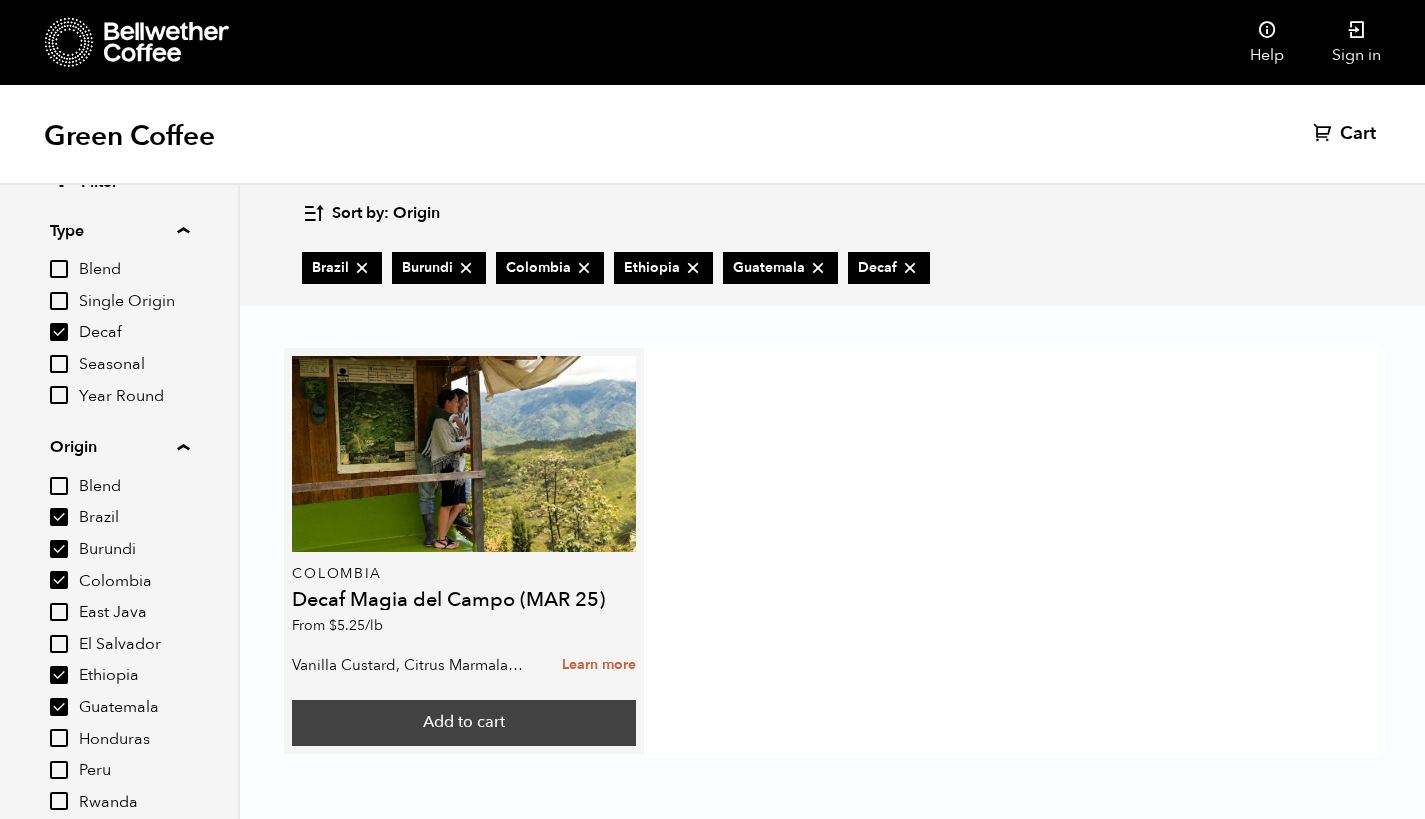 click on "Add to cart" at bounding box center [463, 723] 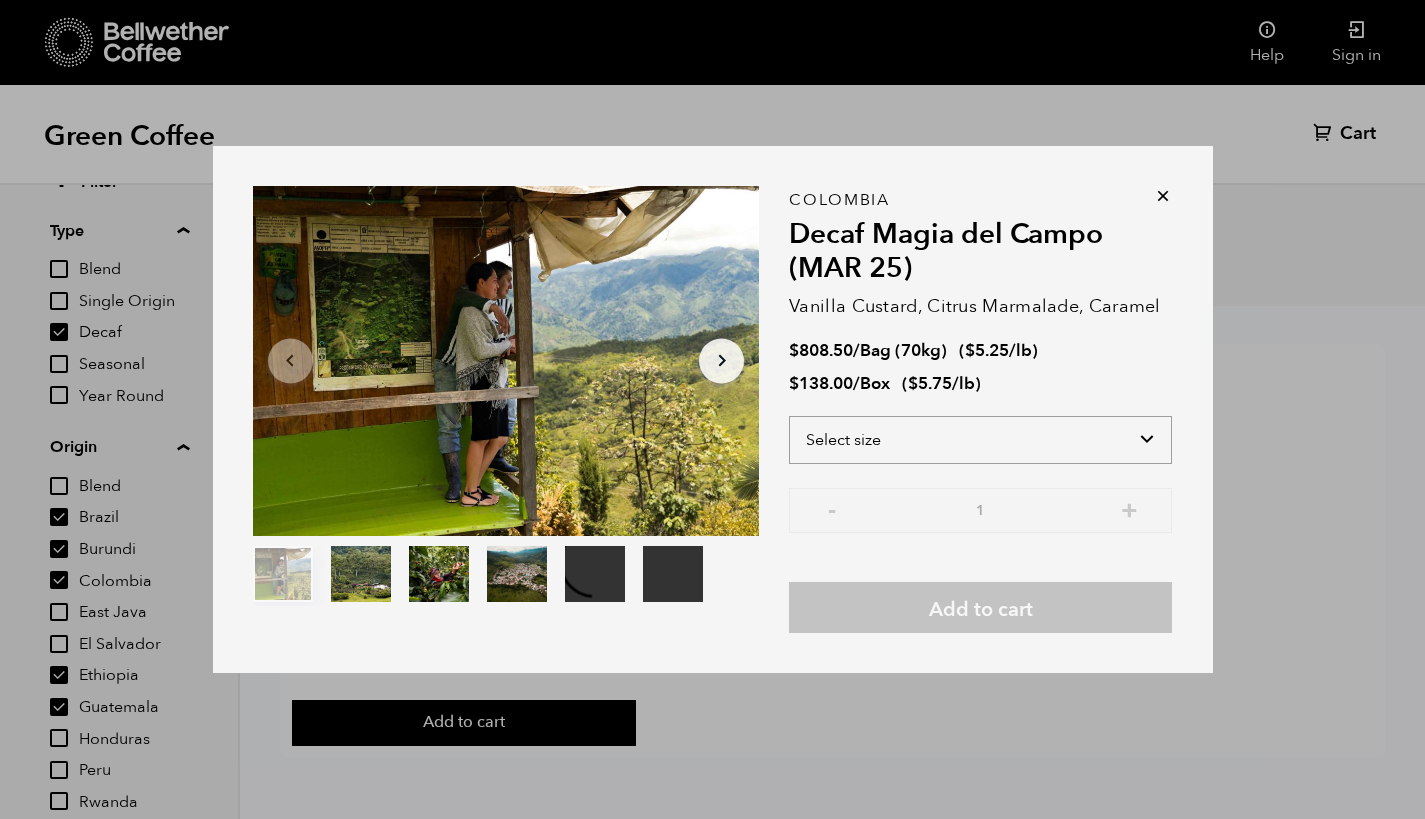 select on "bag" 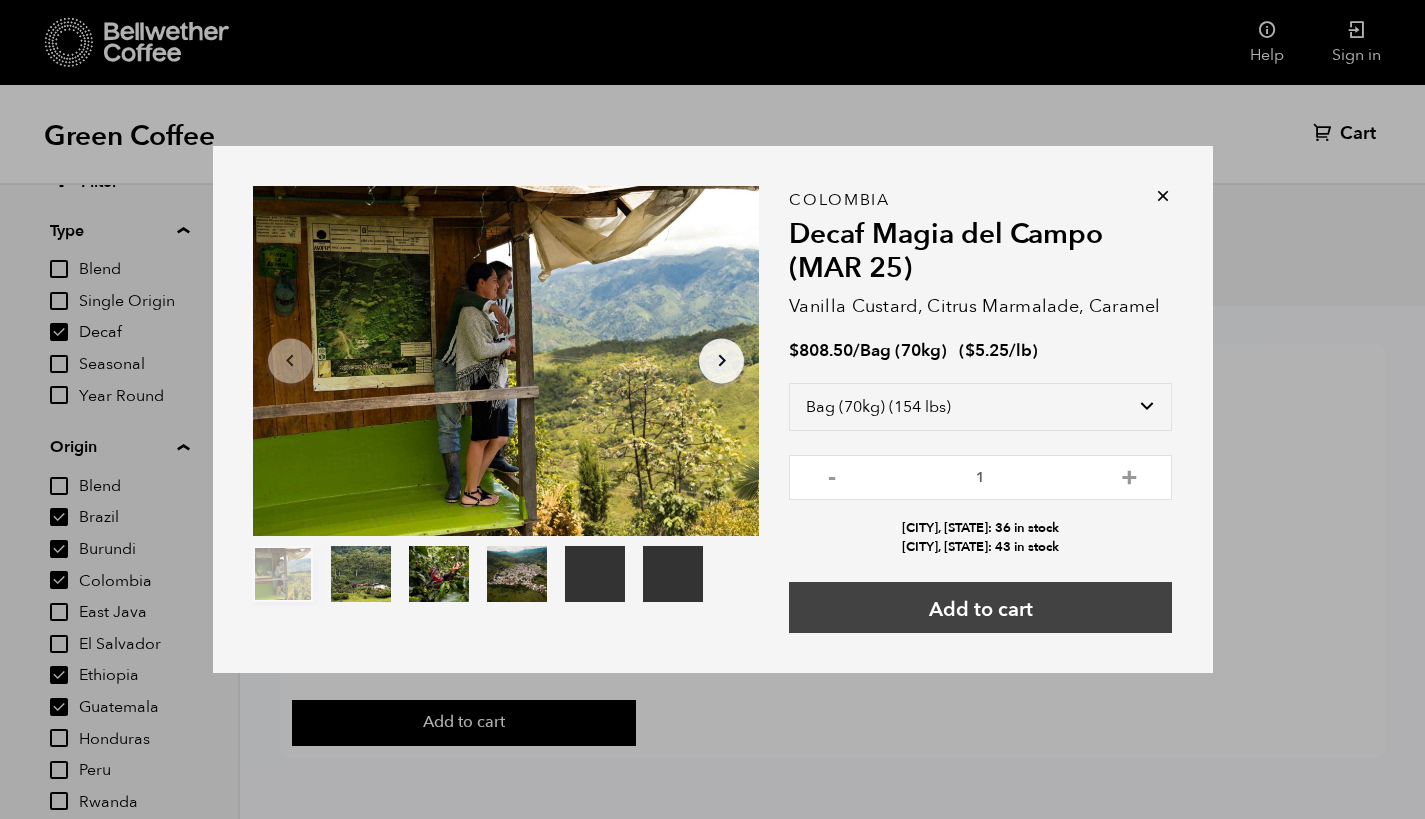 click on "Add to cart" at bounding box center (980, 607) 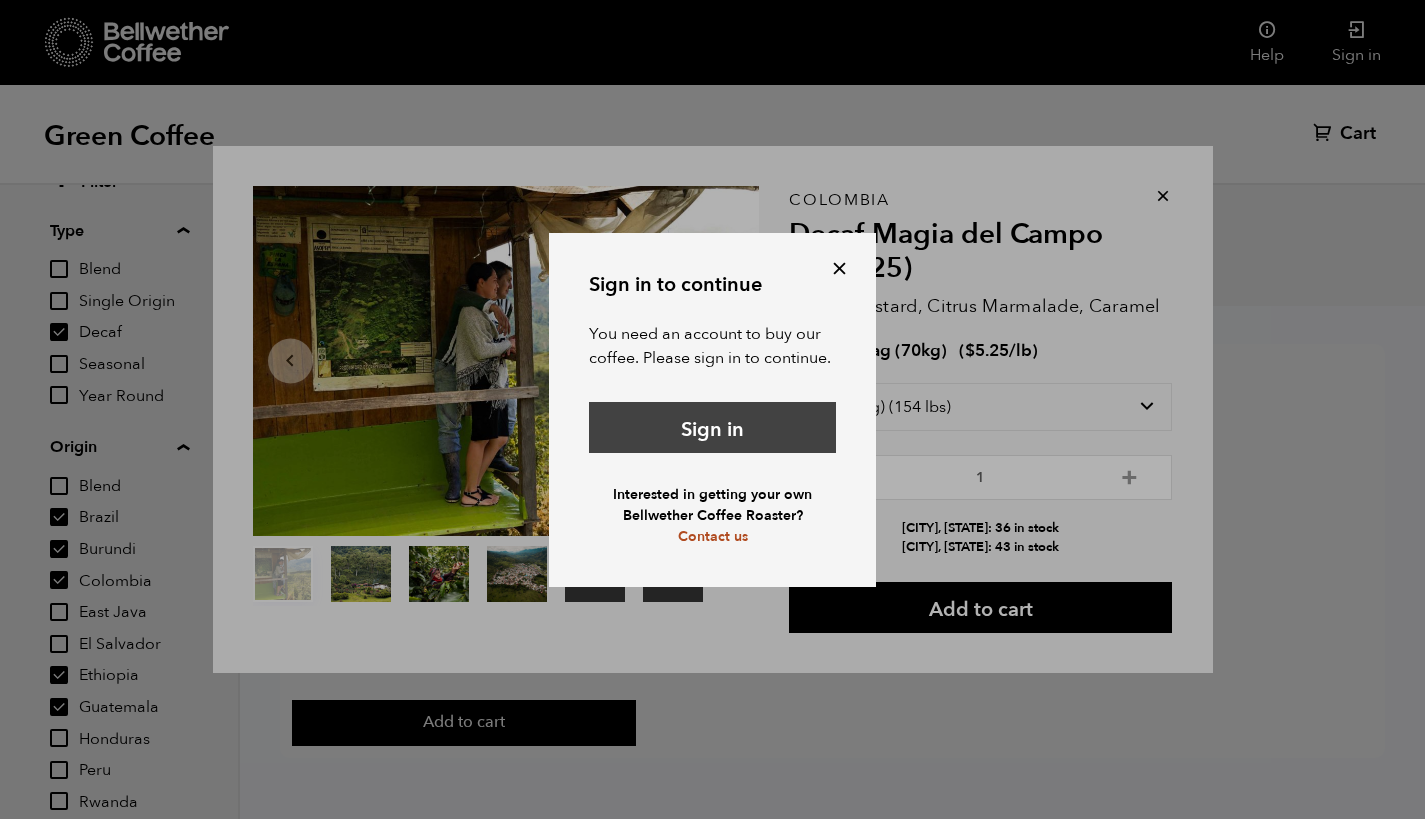 click on "Sign in" at bounding box center (712, 427) 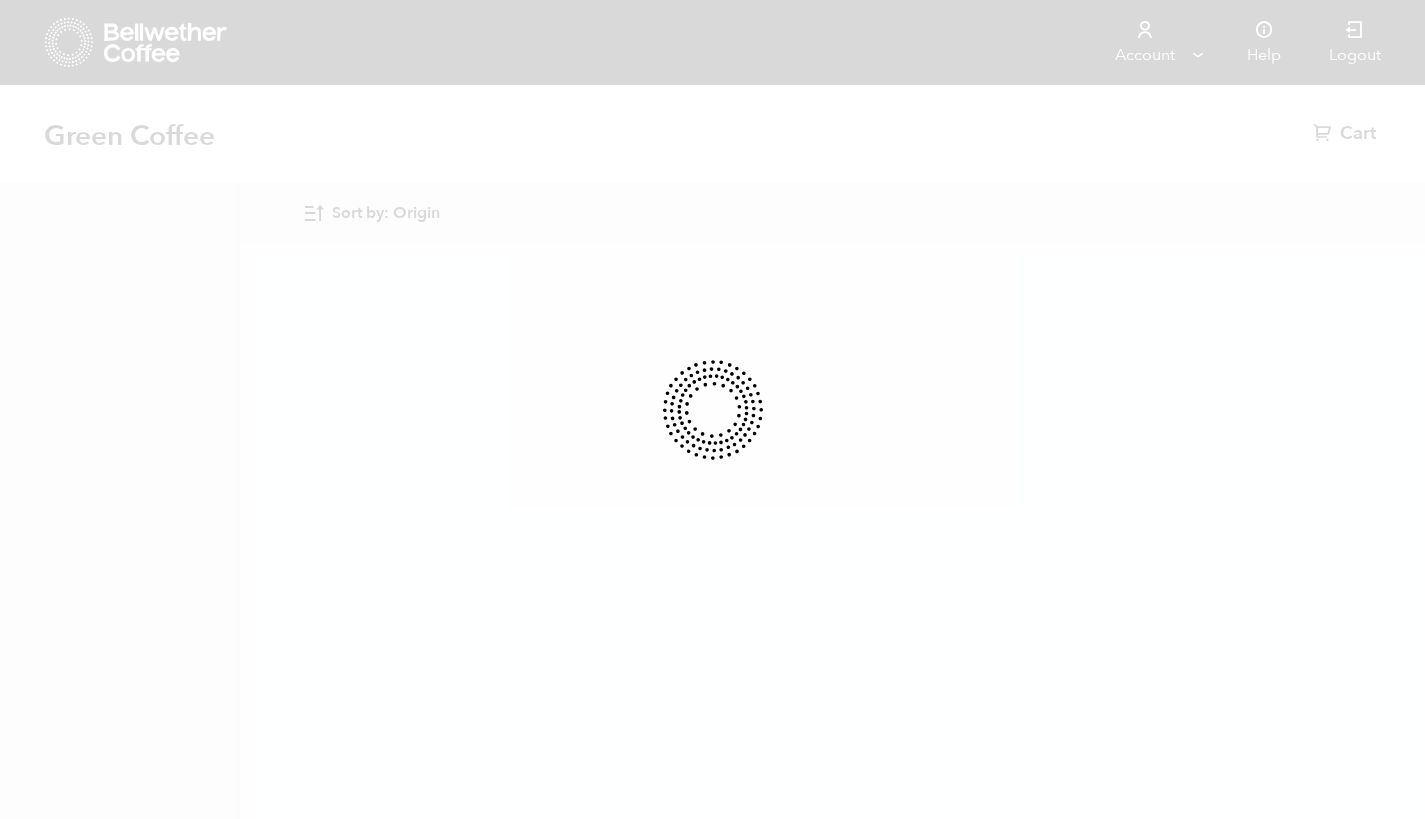 scroll, scrollTop: 0, scrollLeft: 0, axis: both 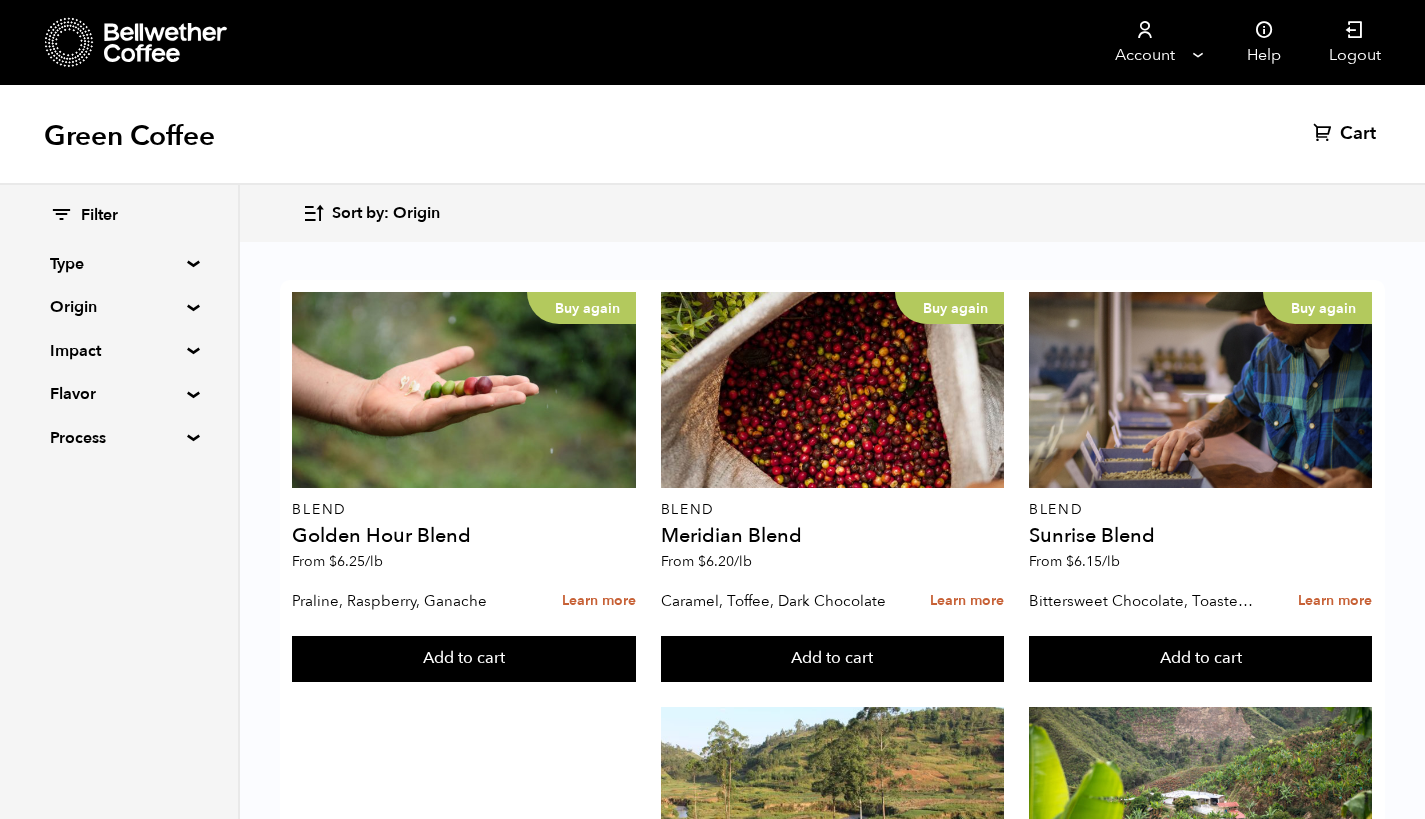 click on "Cart   (0)" at bounding box center [1347, 134] 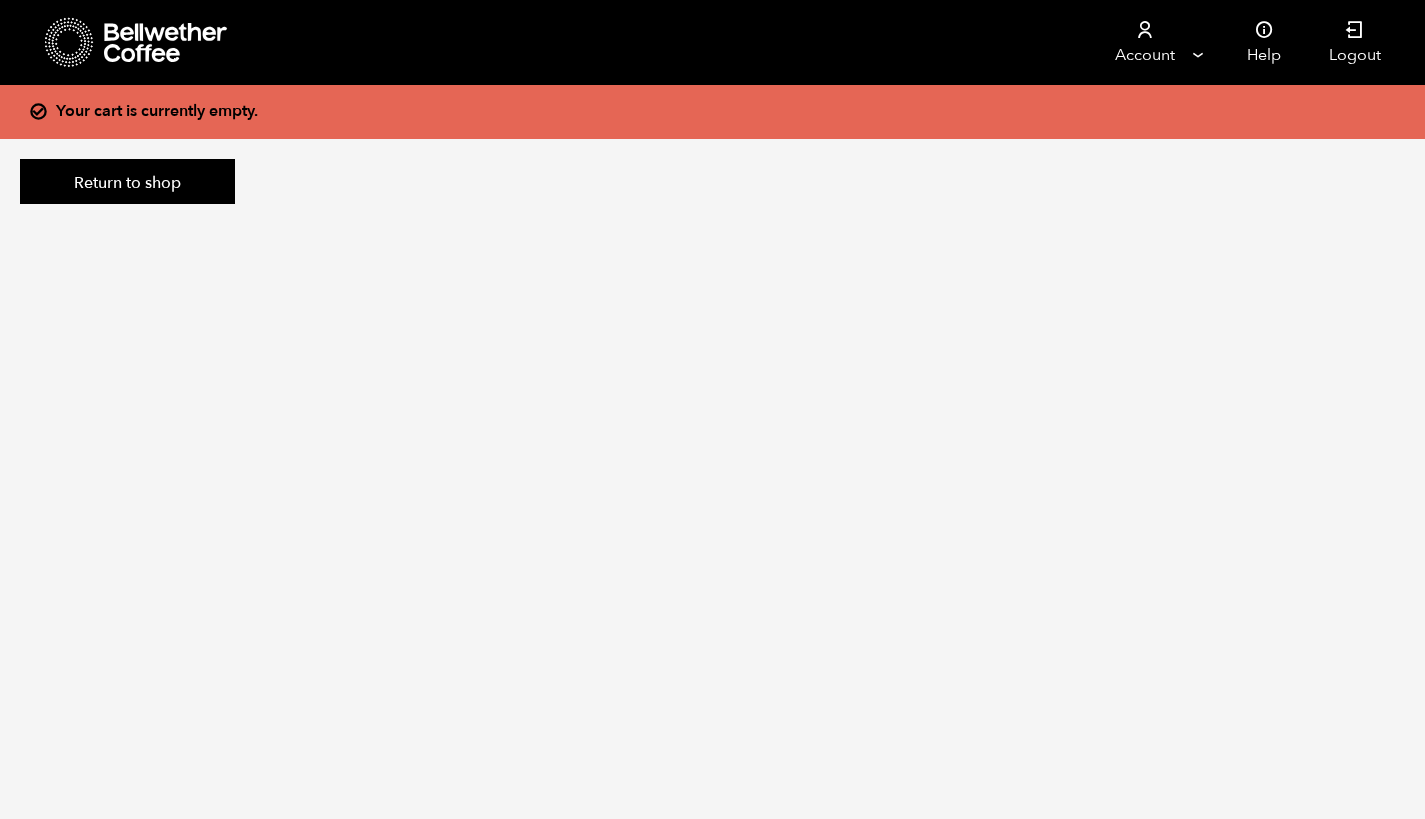 scroll, scrollTop: 0, scrollLeft: 0, axis: both 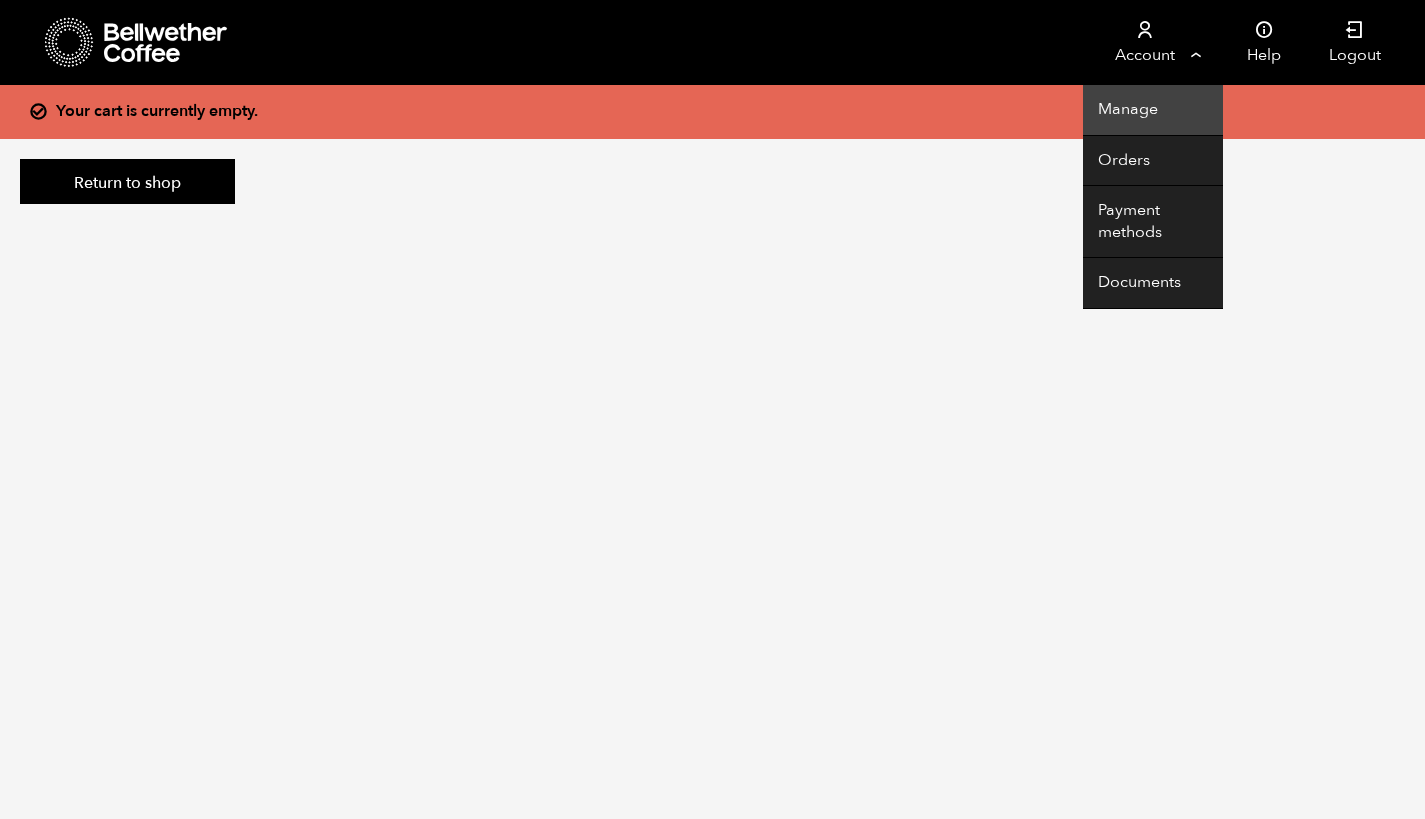 click on "Manage" at bounding box center (1153, 110) 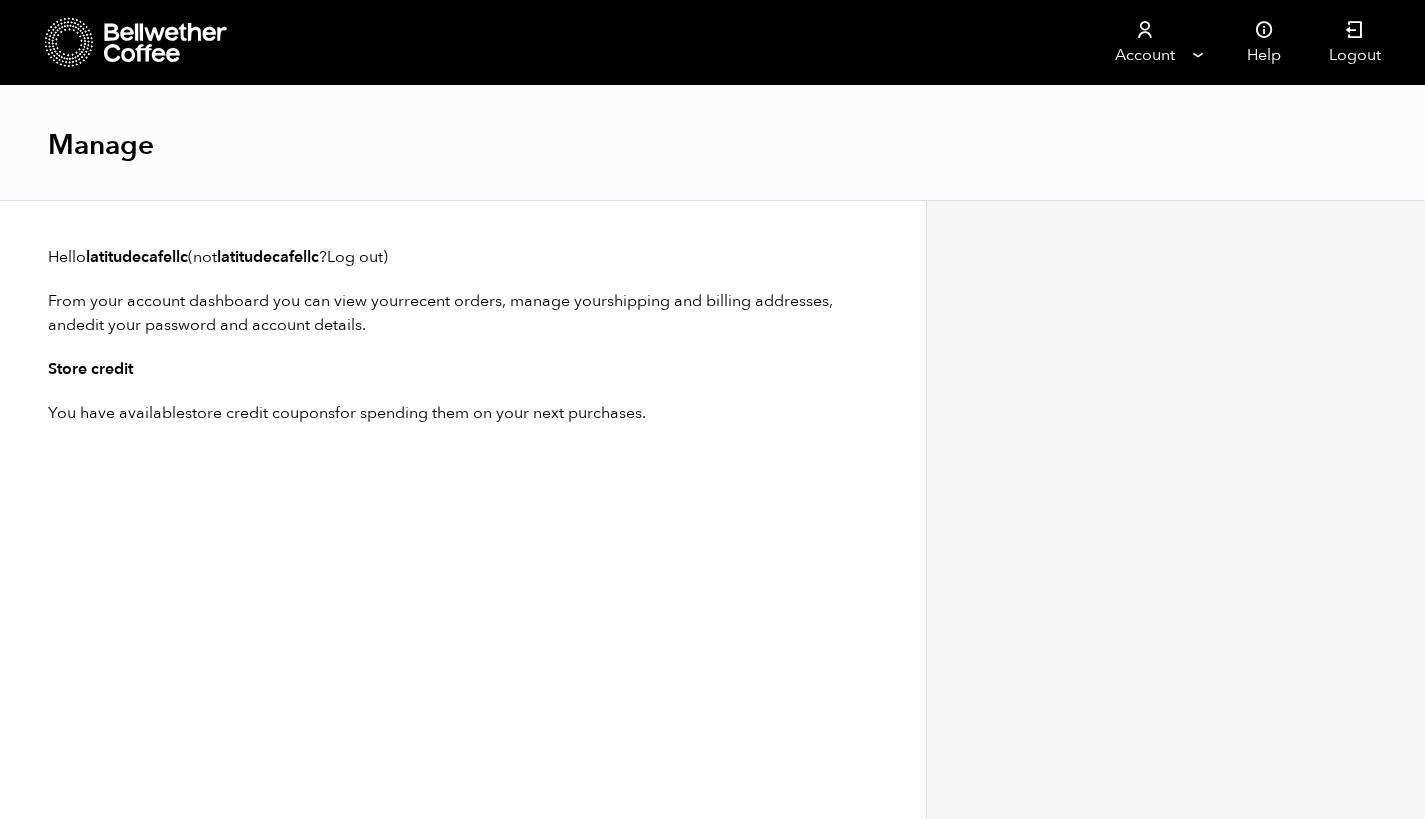 scroll, scrollTop: 0, scrollLeft: 0, axis: both 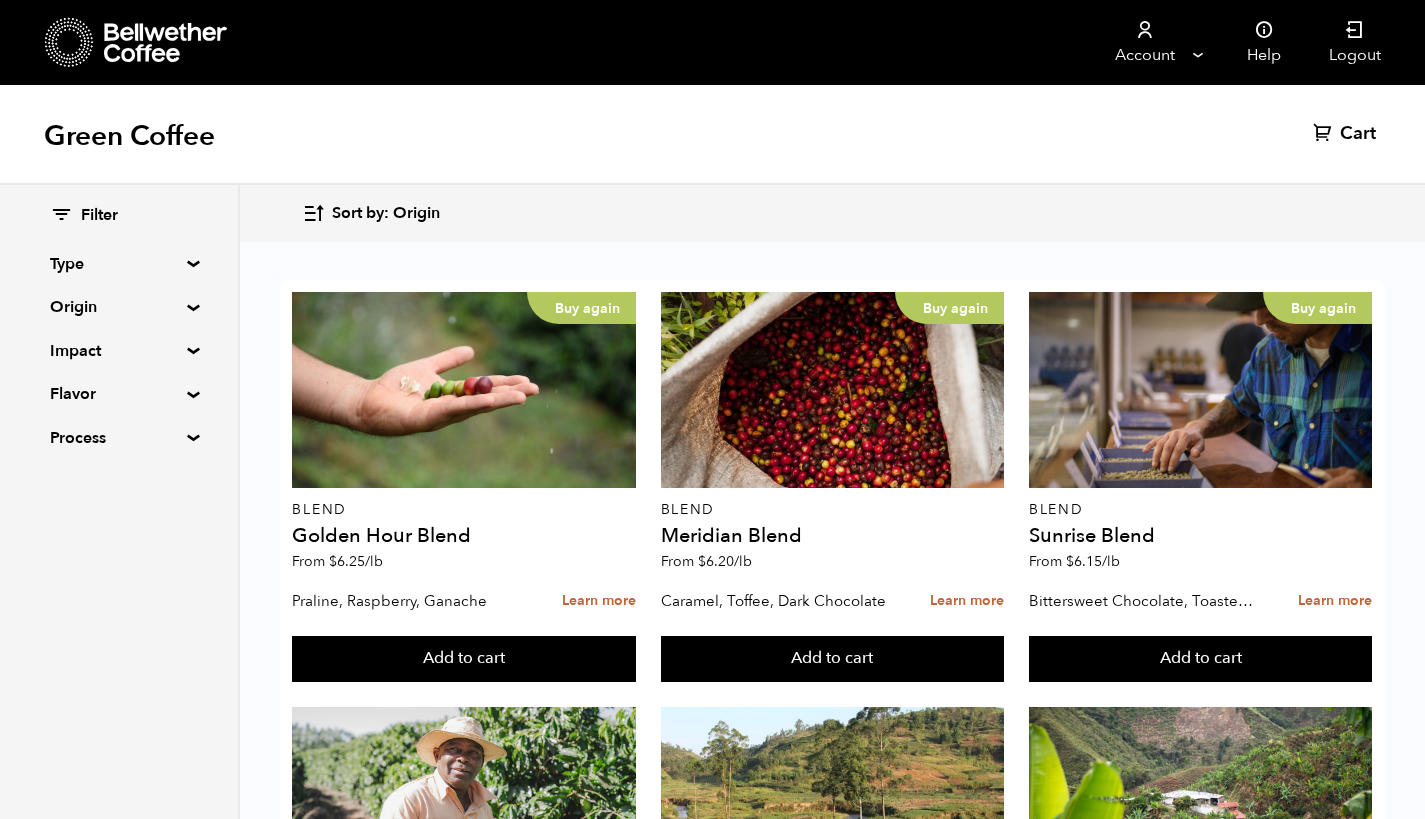click on "Type" at bounding box center [119, 264] 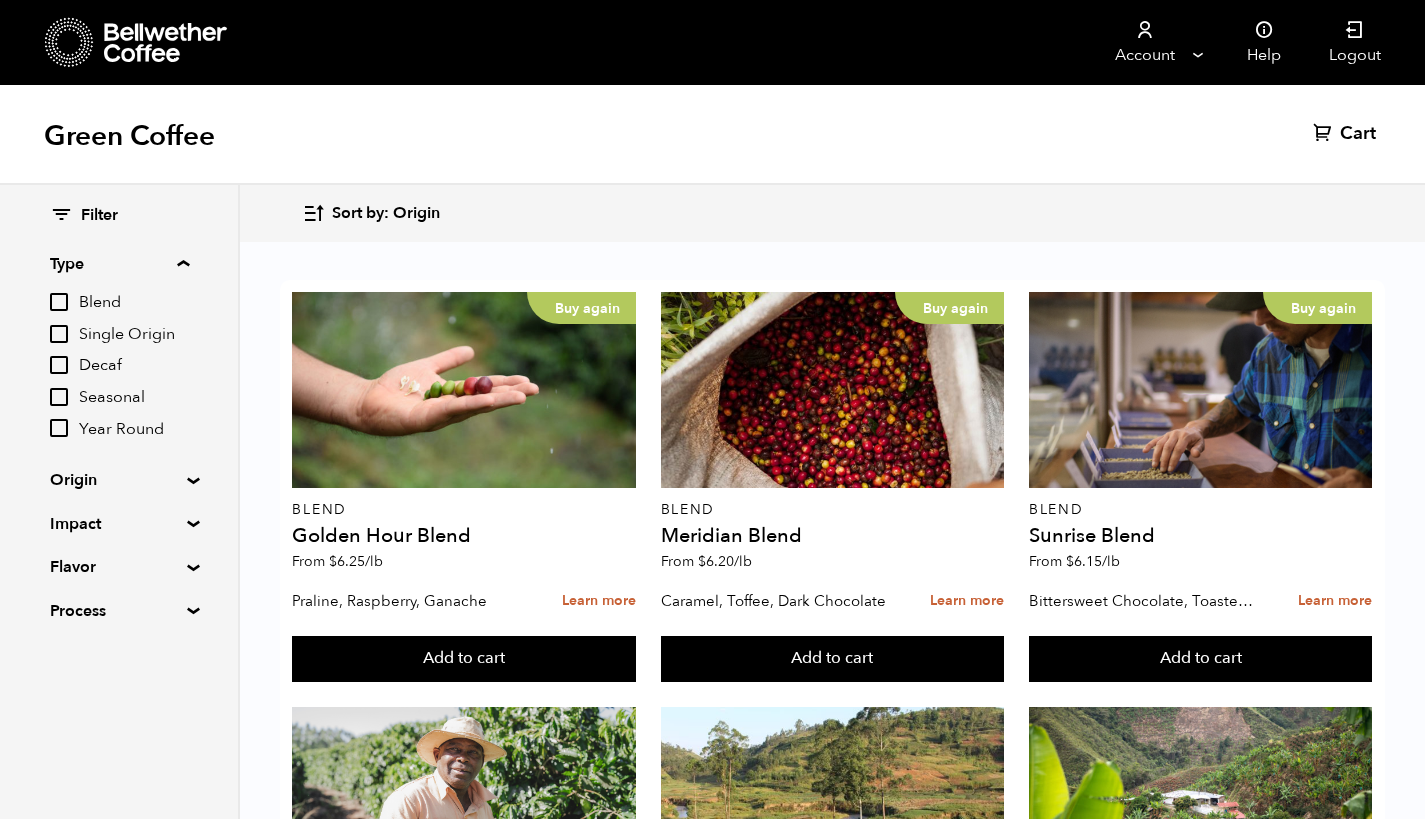 click on "Decaf" at bounding box center [59, 365] 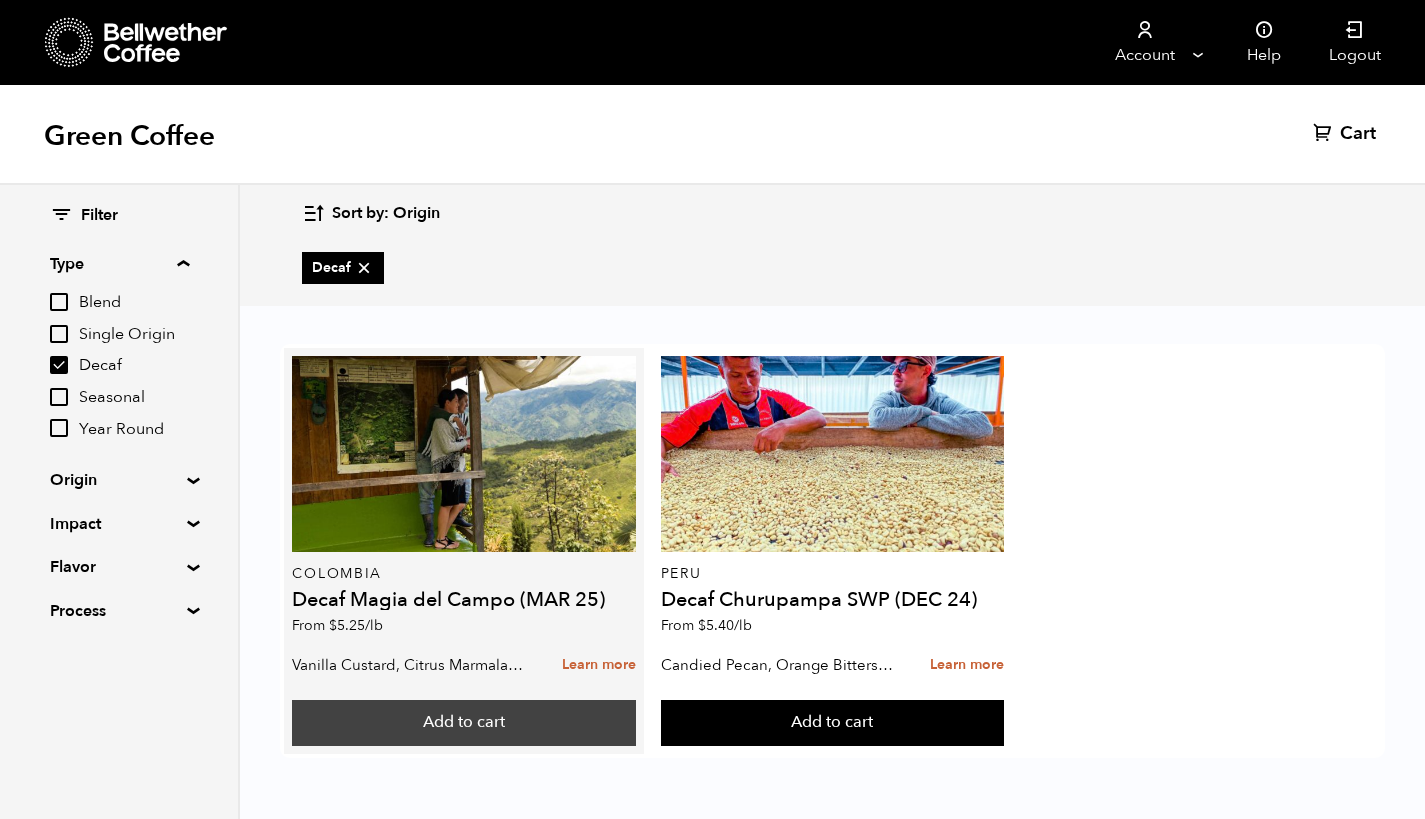 click on "Add to cart" at bounding box center [463, 723] 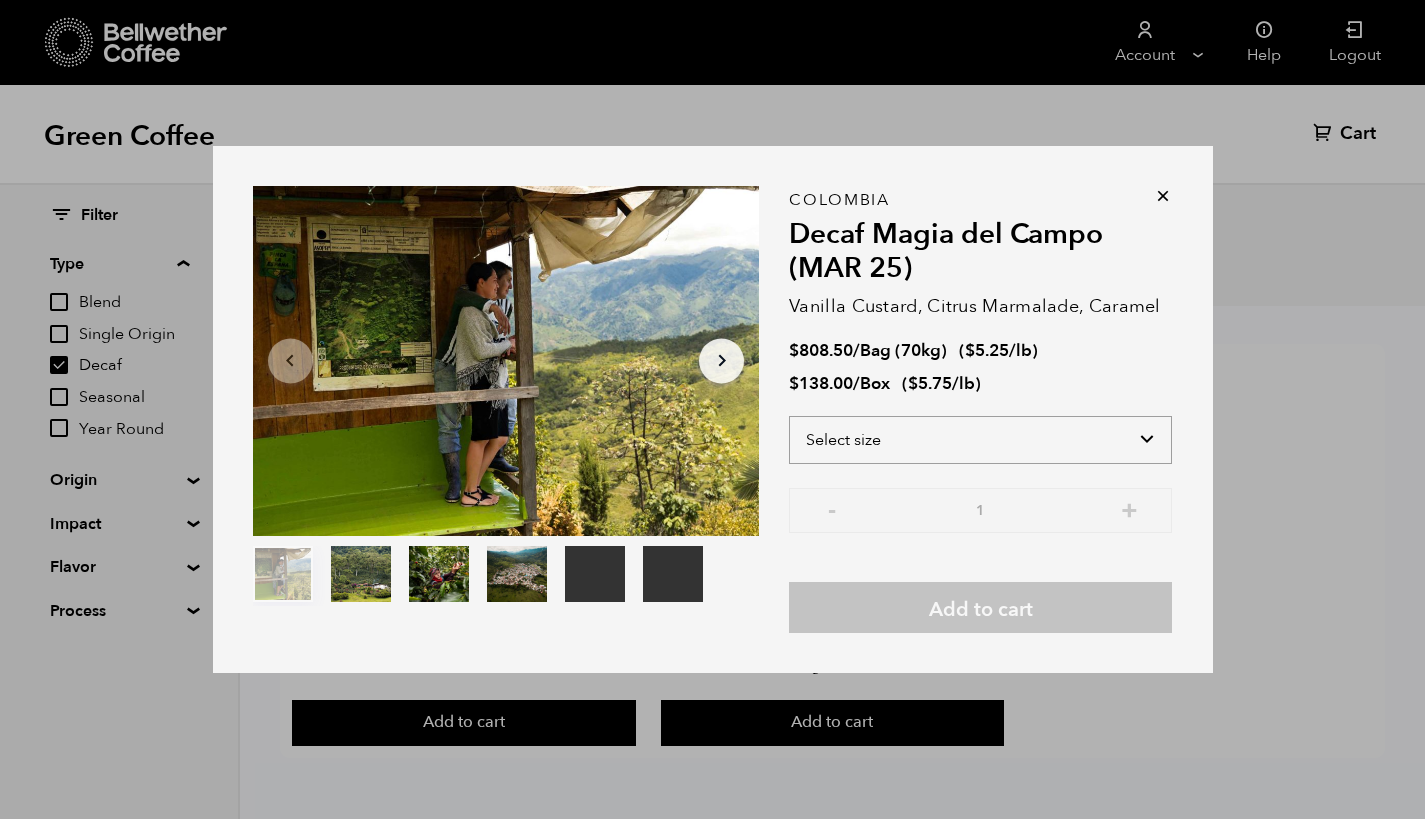 select on "bag" 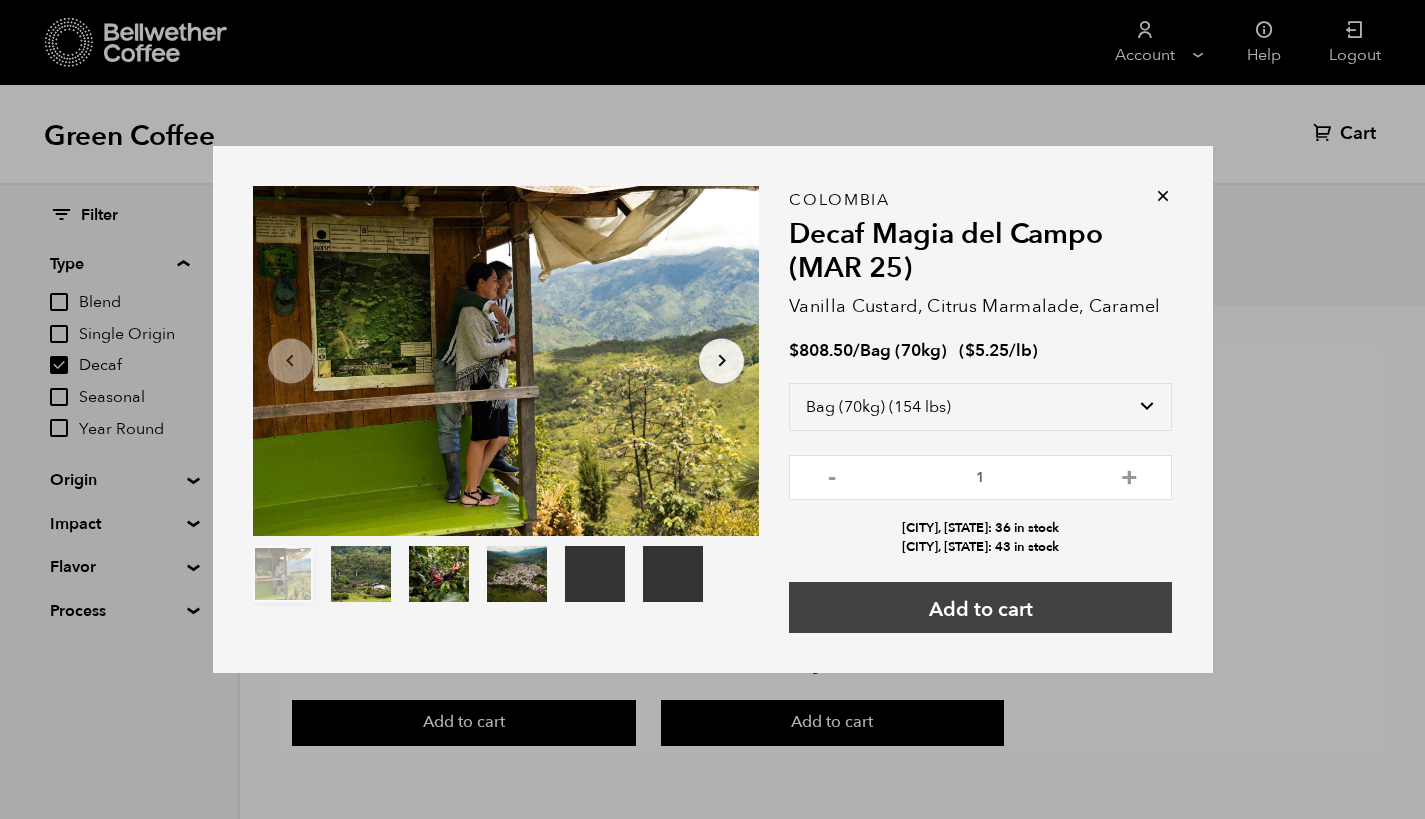 click on "Add to cart" at bounding box center (980, 607) 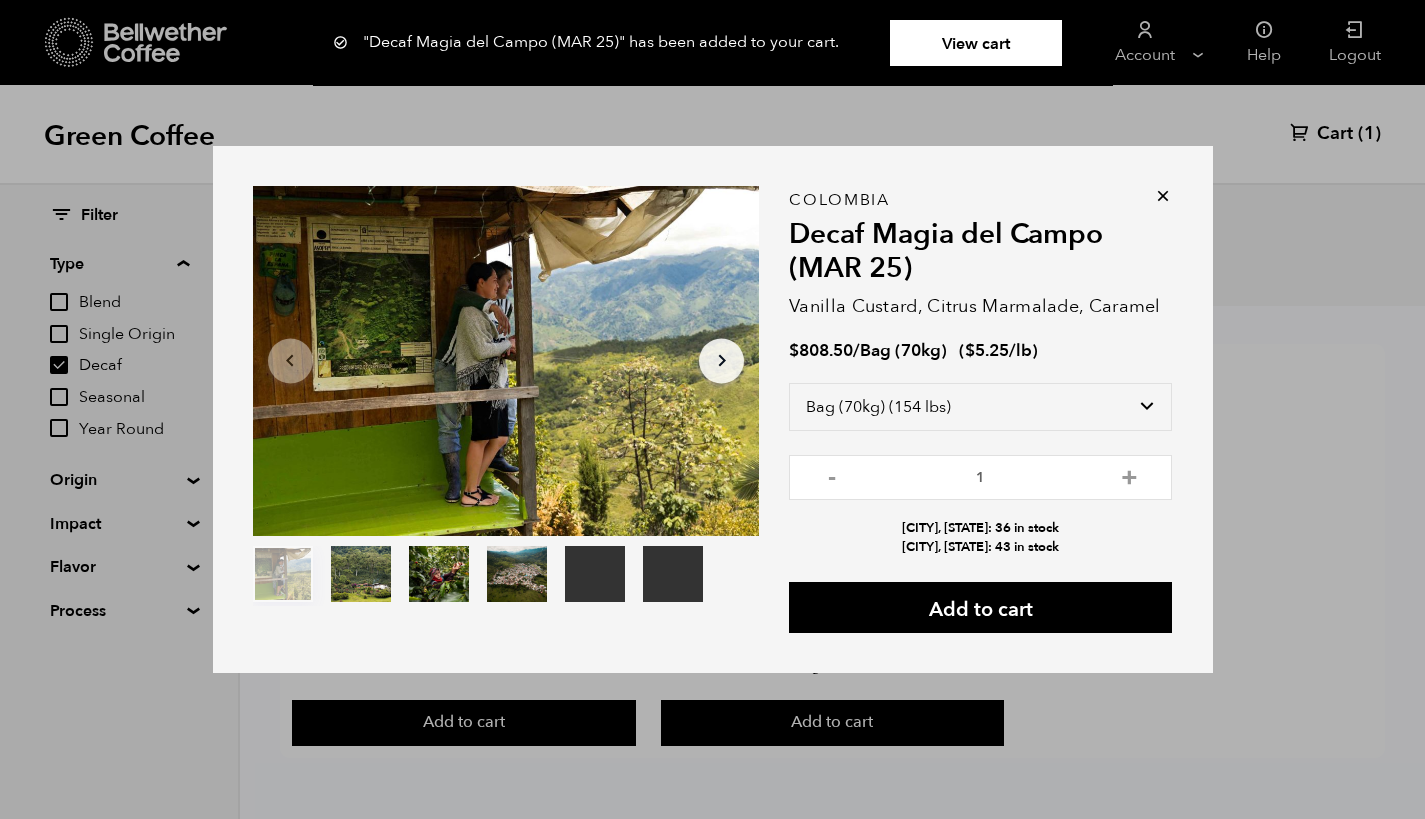 click on "View cart" at bounding box center [976, 43] 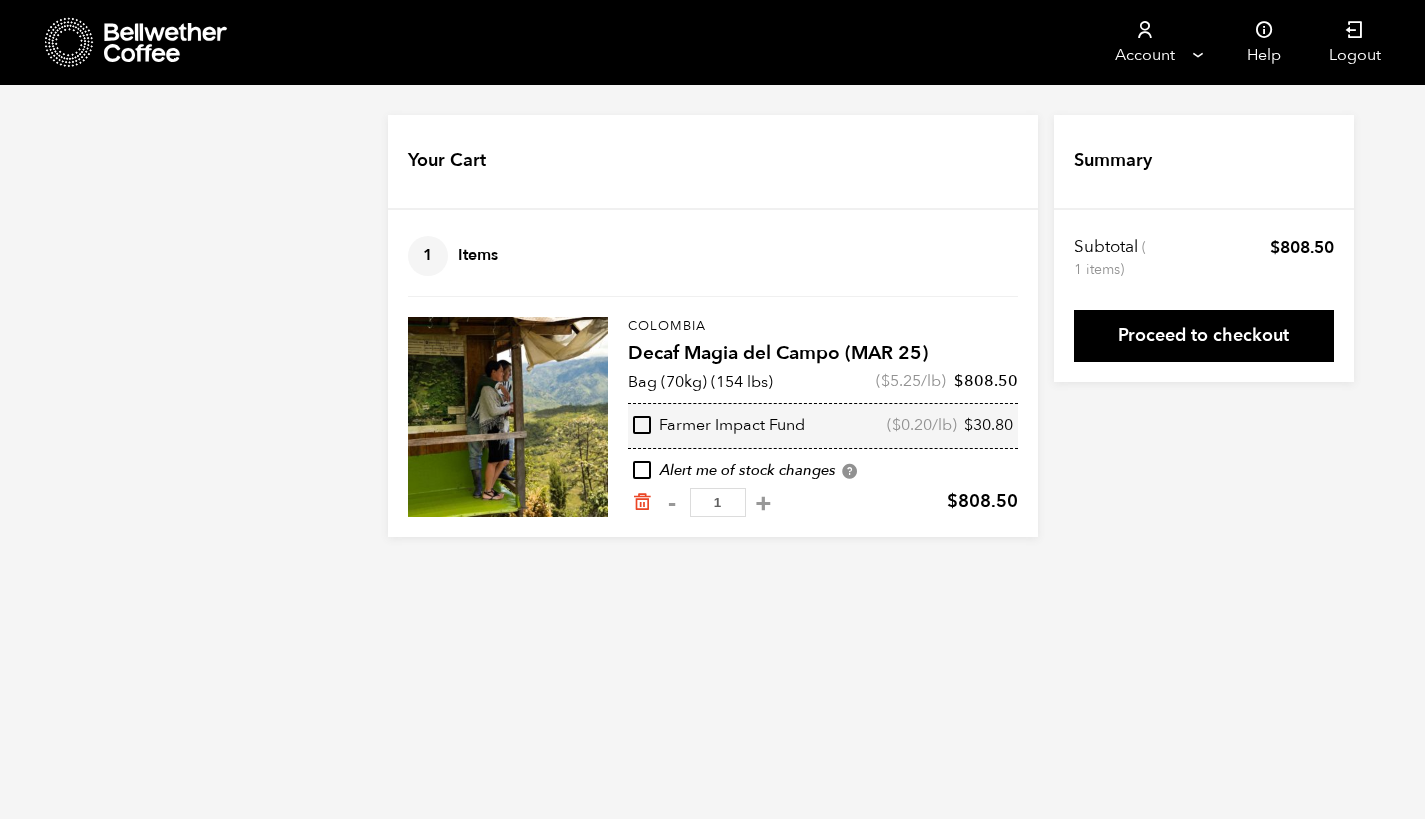 scroll, scrollTop: 0, scrollLeft: 0, axis: both 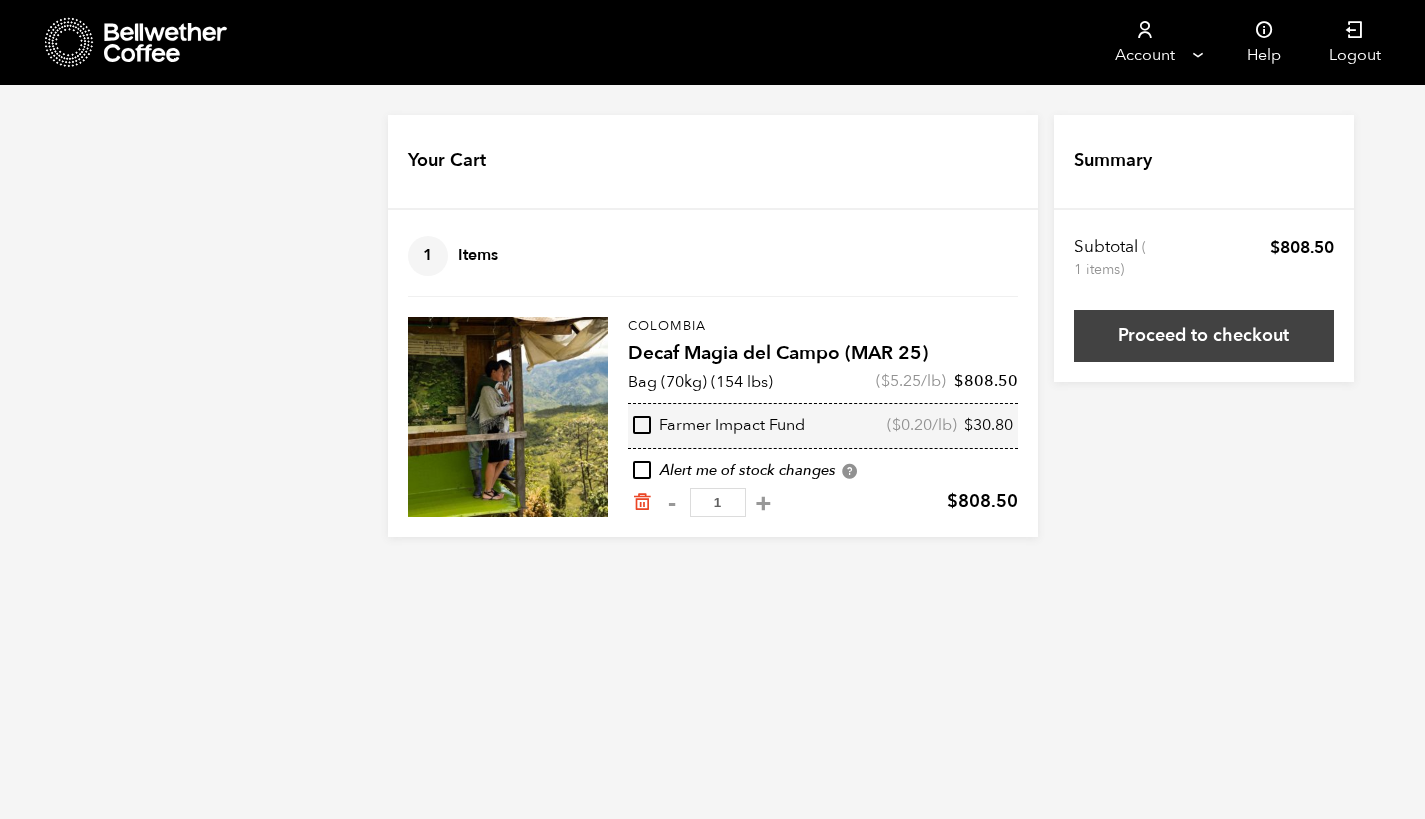 click on "Proceed to checkout" at bounding box center (1204, 336) 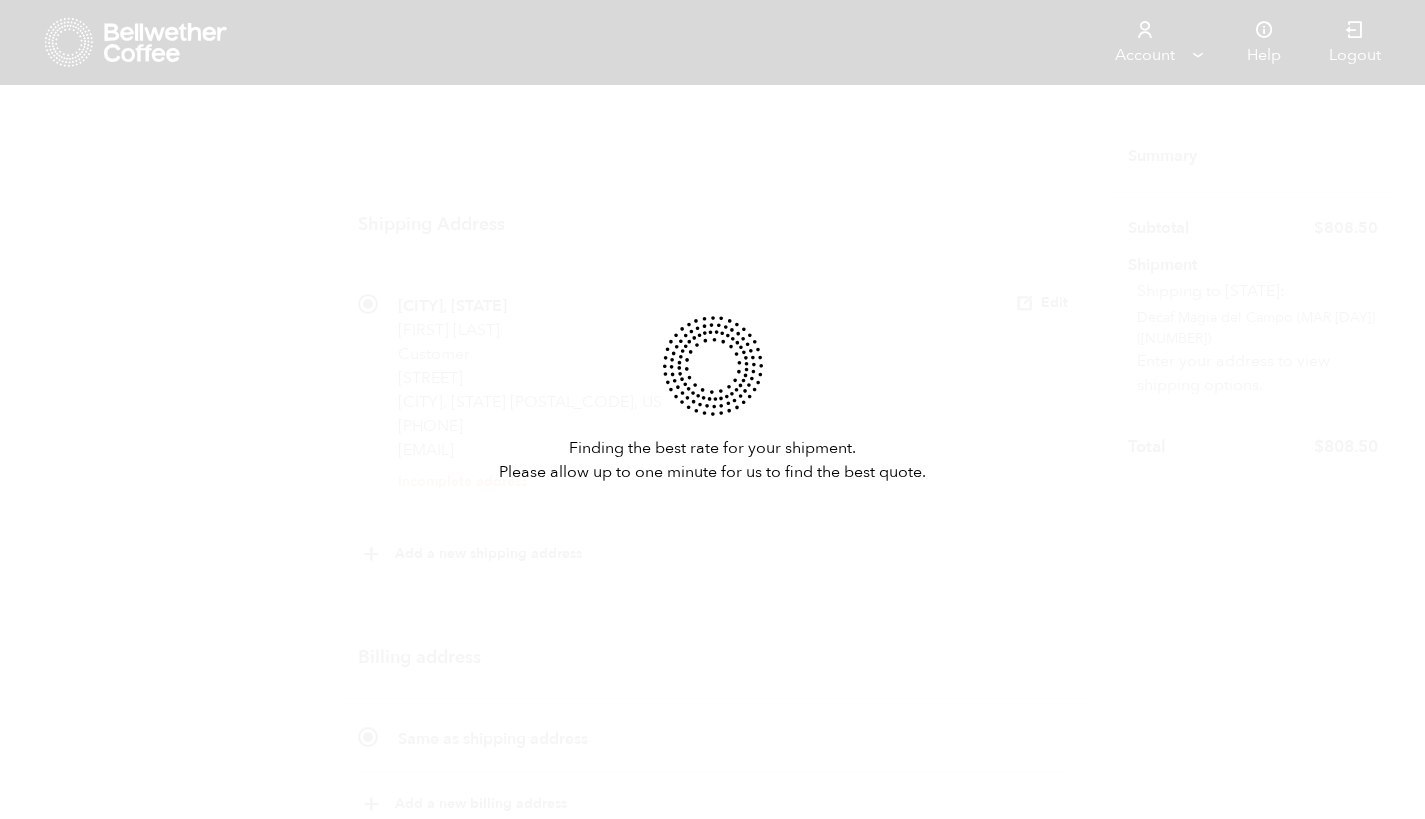 scroll, scrollTop: 0, scrollLeft: 0, axis: both 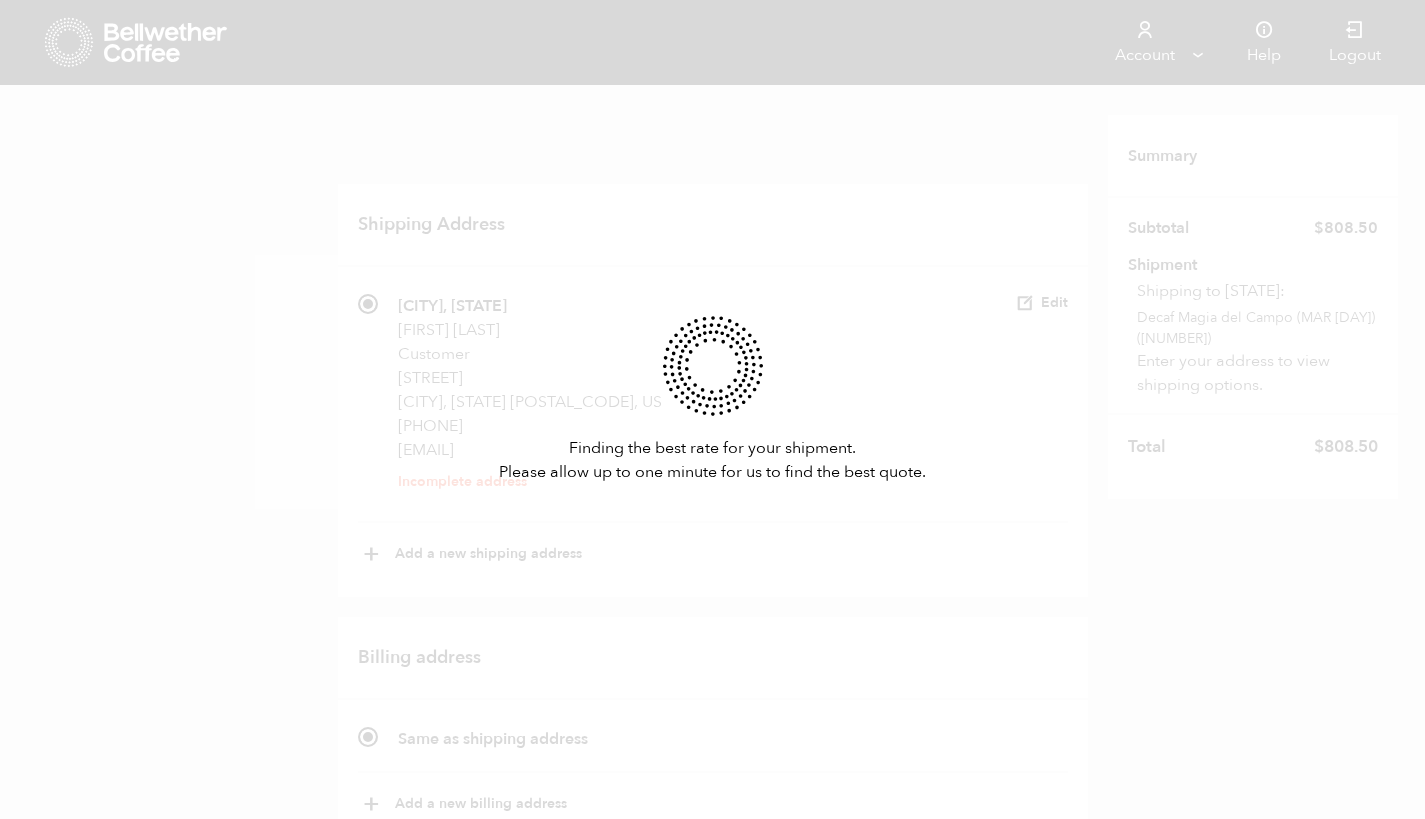 radio on "true" 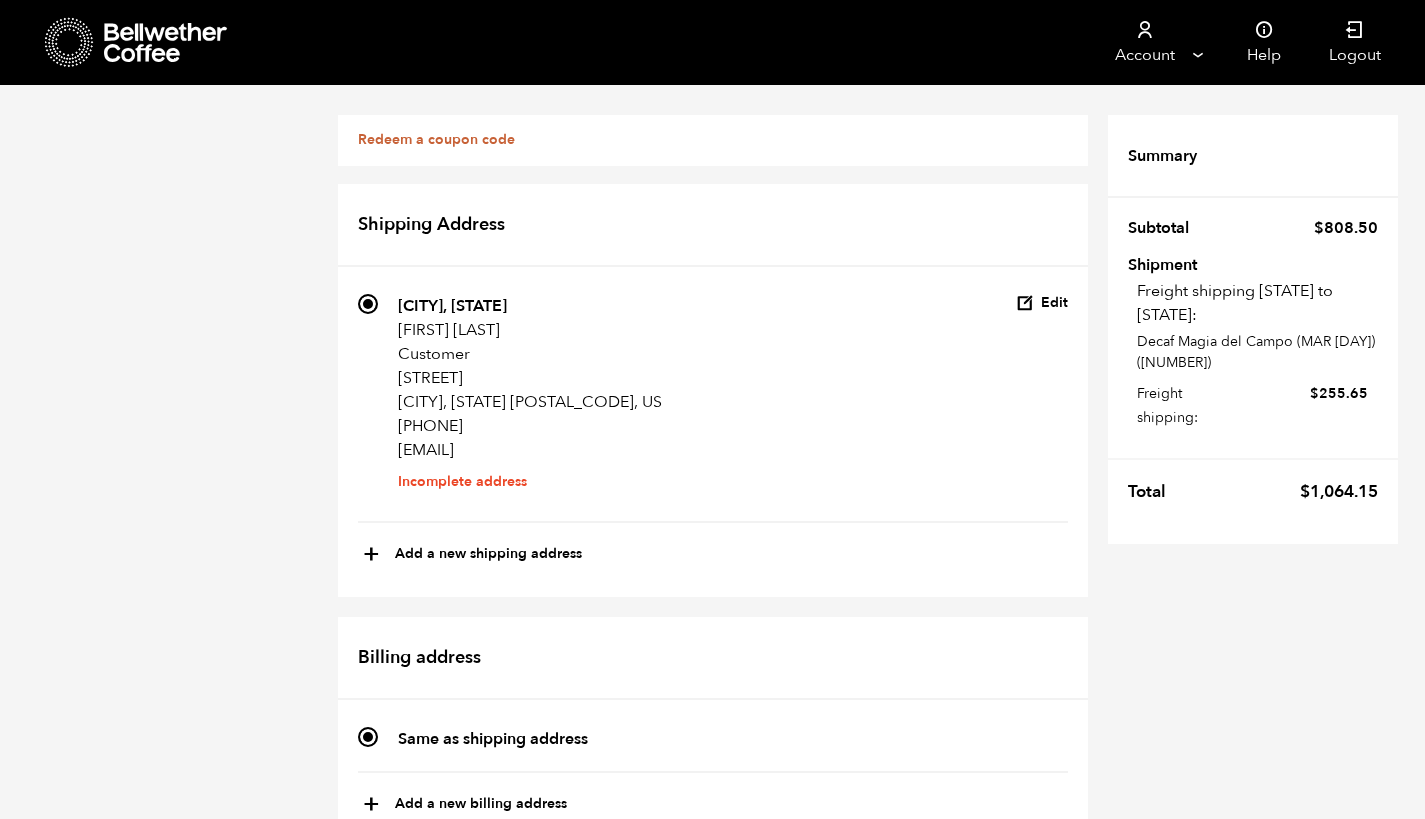 scroll, scrollTop: 600, scrollLeft: 0, axis: vertical 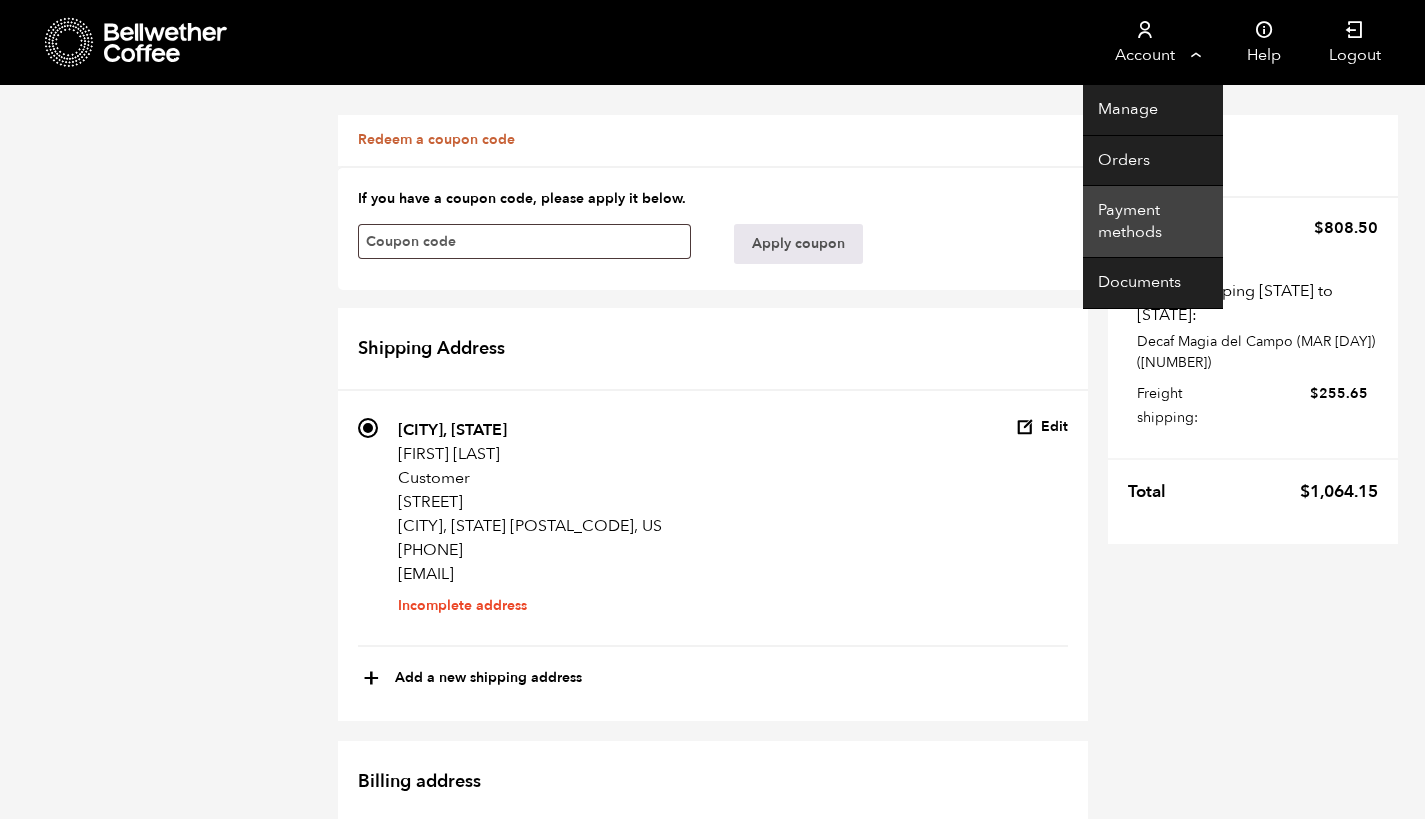 click on "Payment methods" at bounding box center (1153, 222) 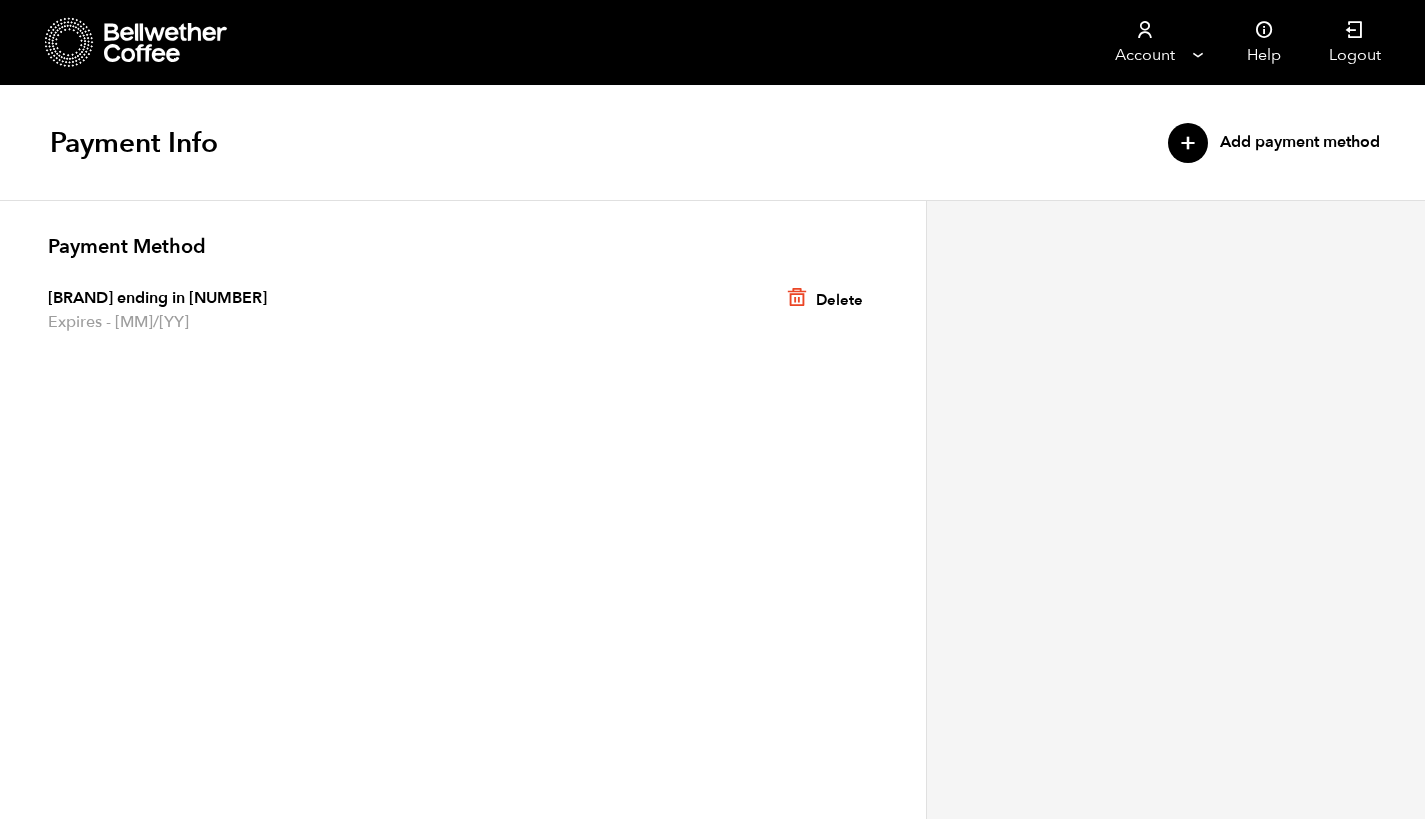 scroll, scrollTop: 0, scrollLeft: 0, axis: both 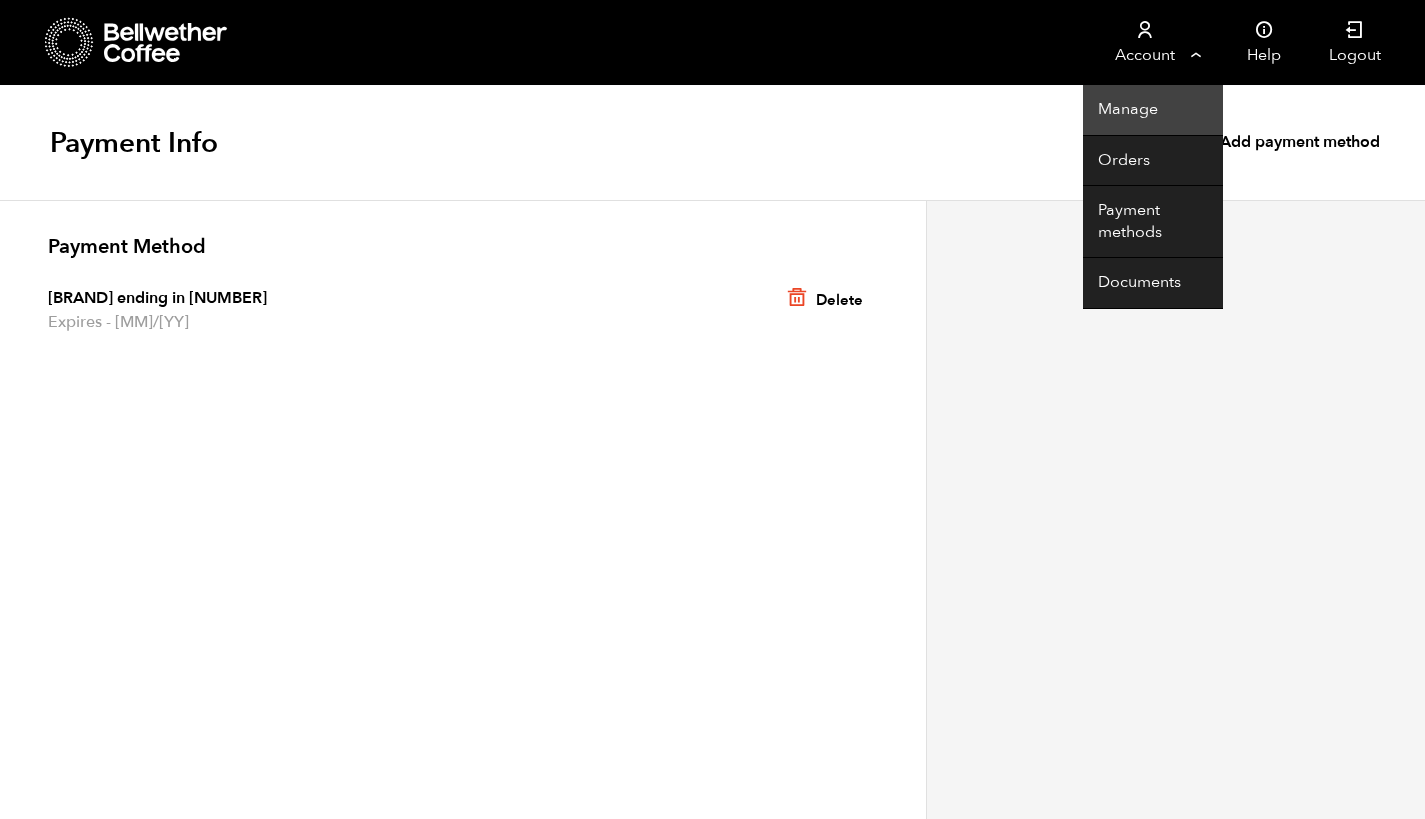 click on "Manage" at bounding box center (1153, 110) 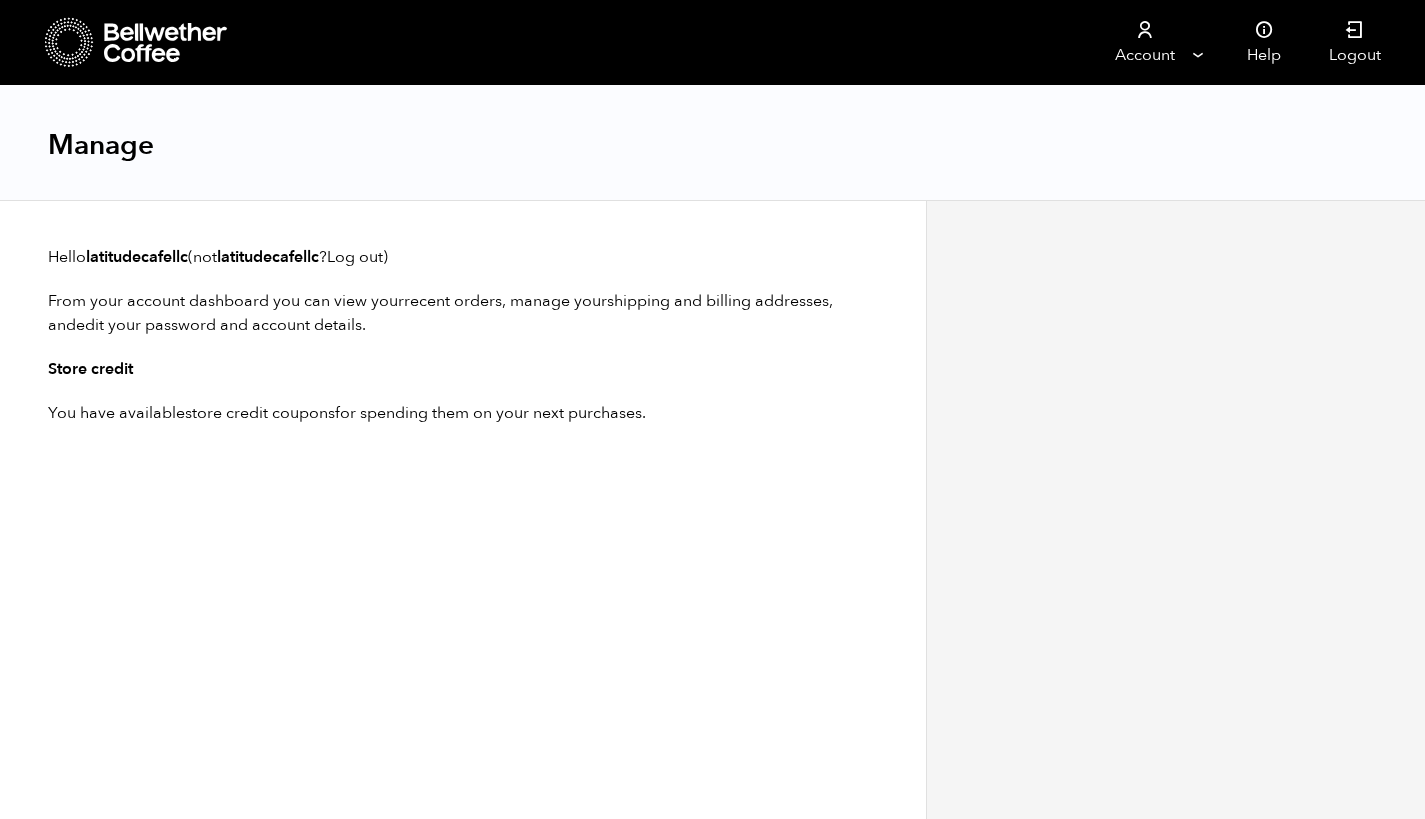 scroll, scrollTop: 0, scrollLeft: 0, axis: both 